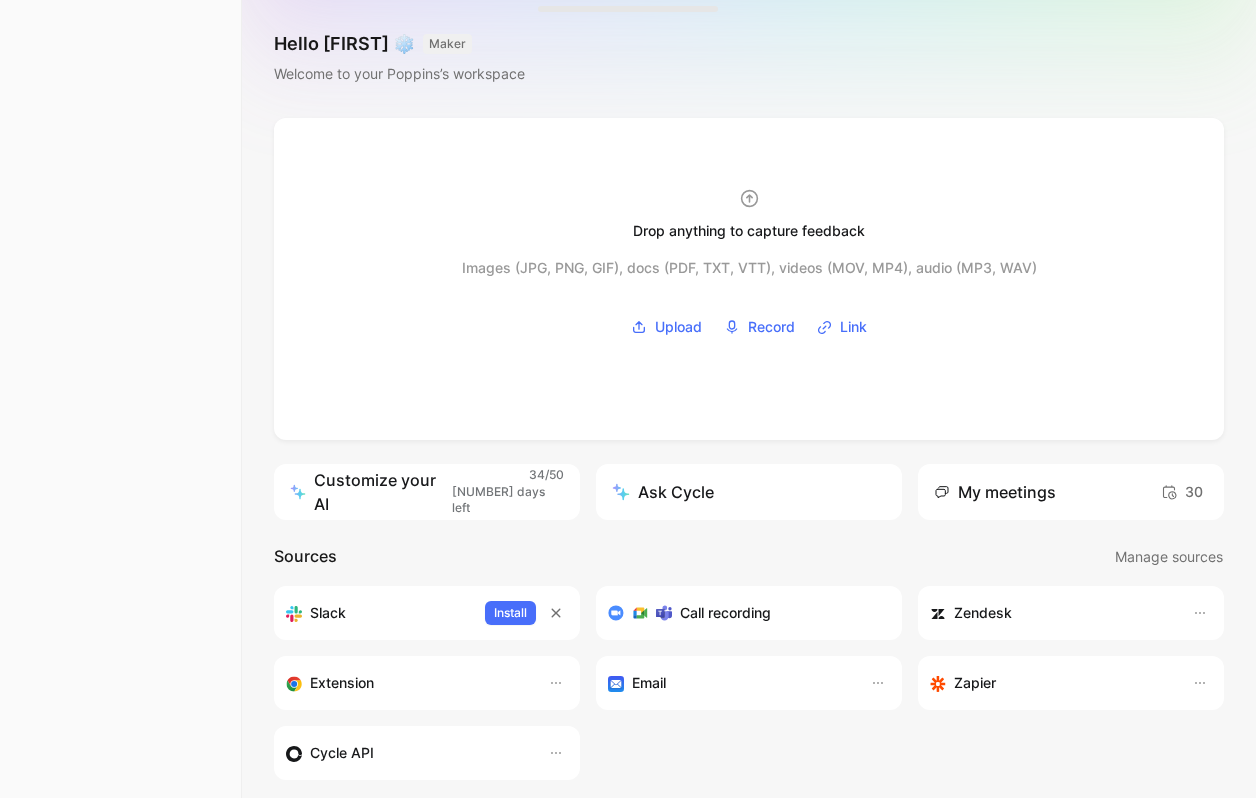 scroll, scrollTop: 0, scrollLeft: 0, axis: both 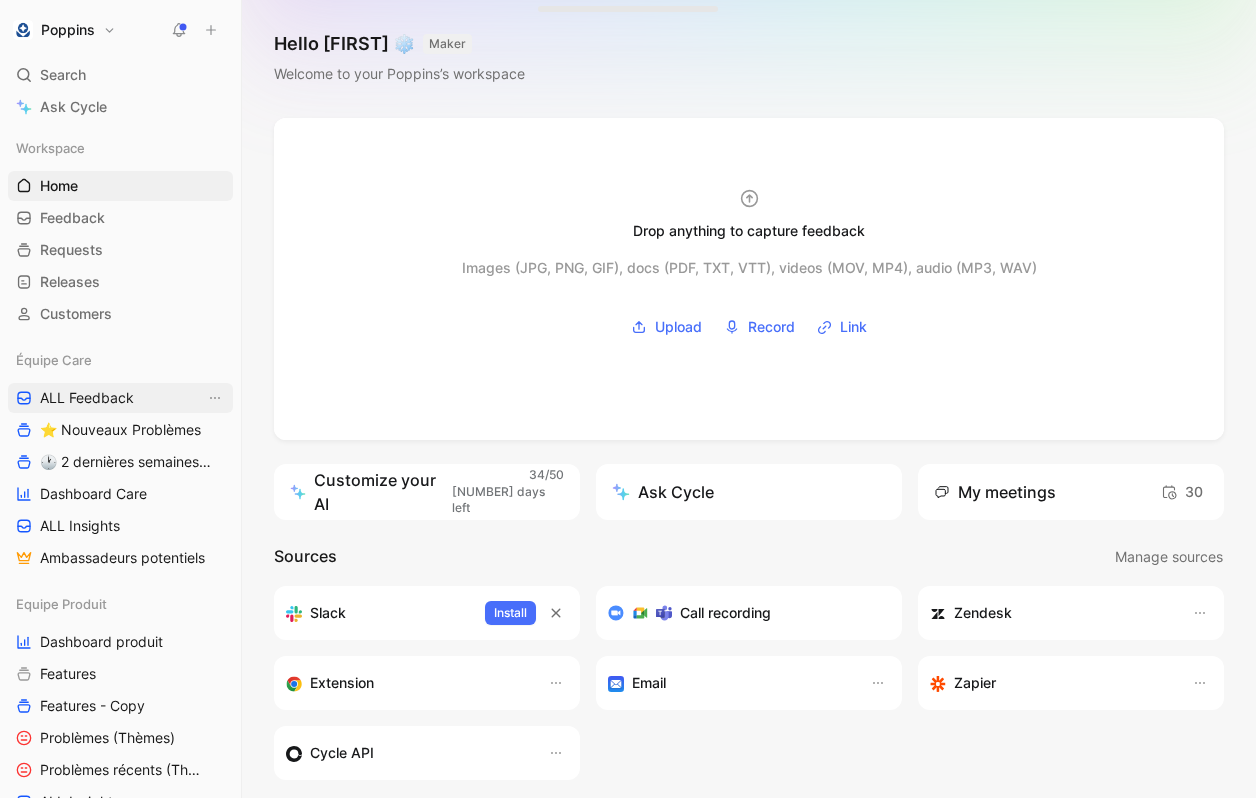 click on "ALL Feedback" at bounding box center (120, 398) 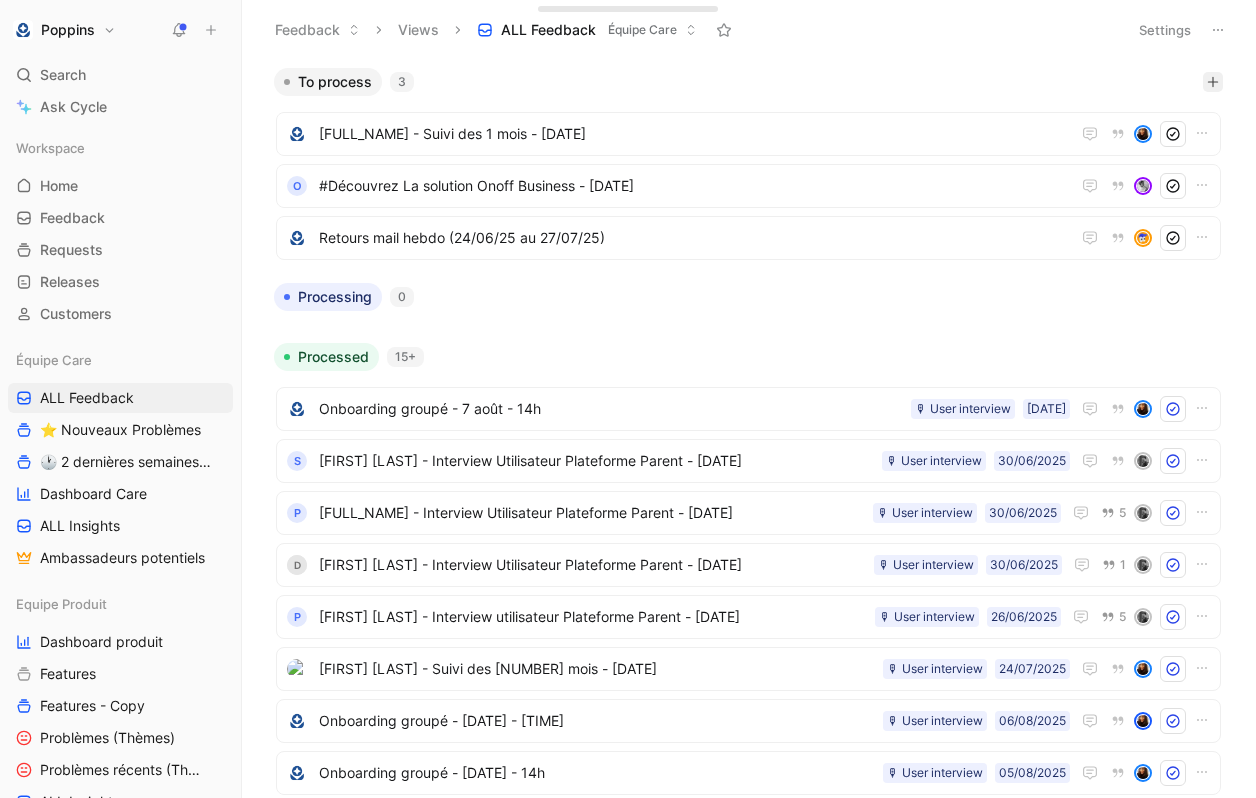 click 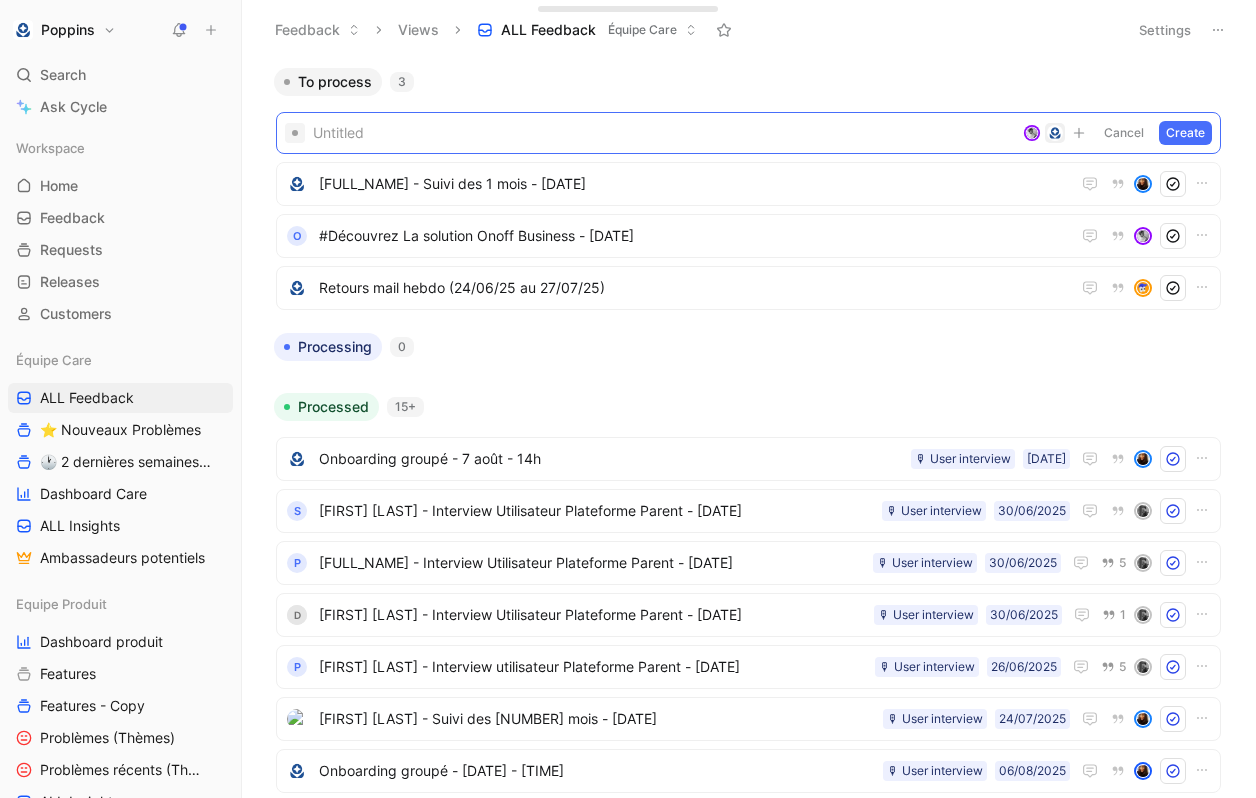 paste 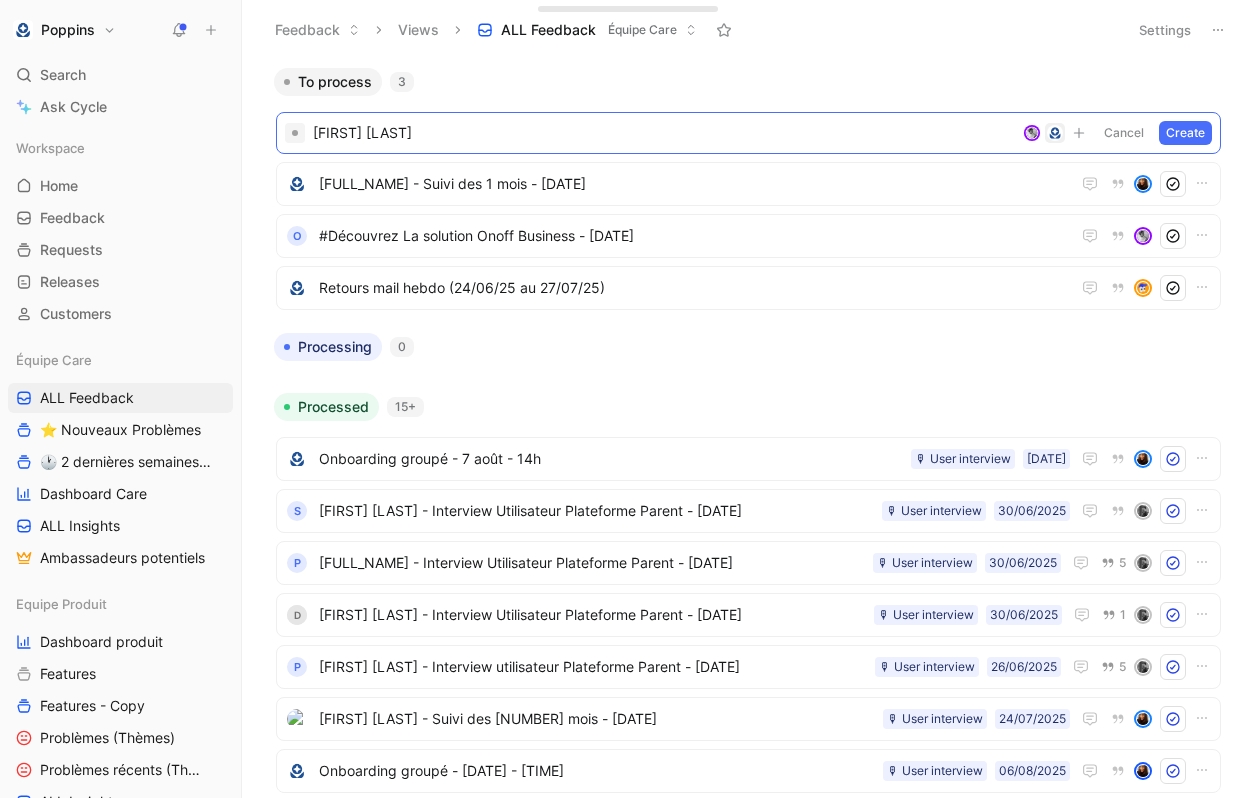 type 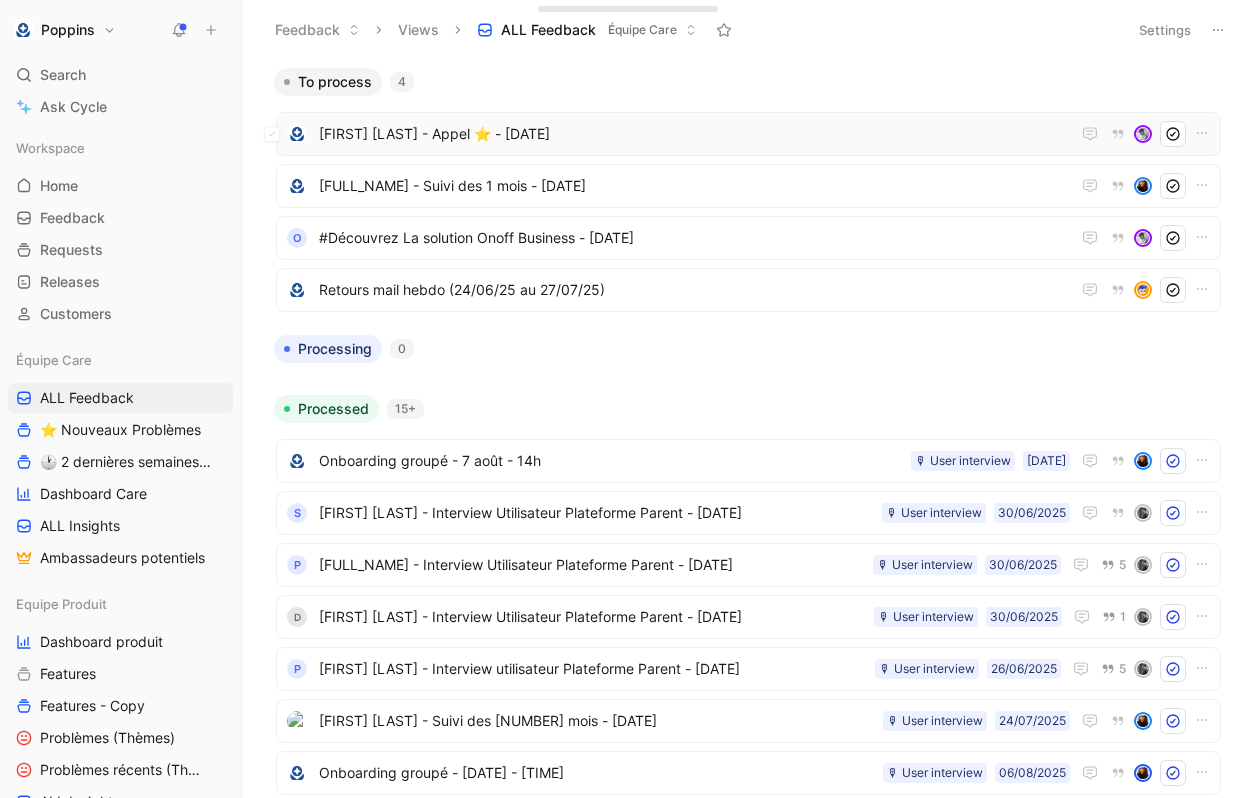 click on "[FIRST] [LAST] - Appel ⭐️ - [DATE]" at bounding box center [748, 134] 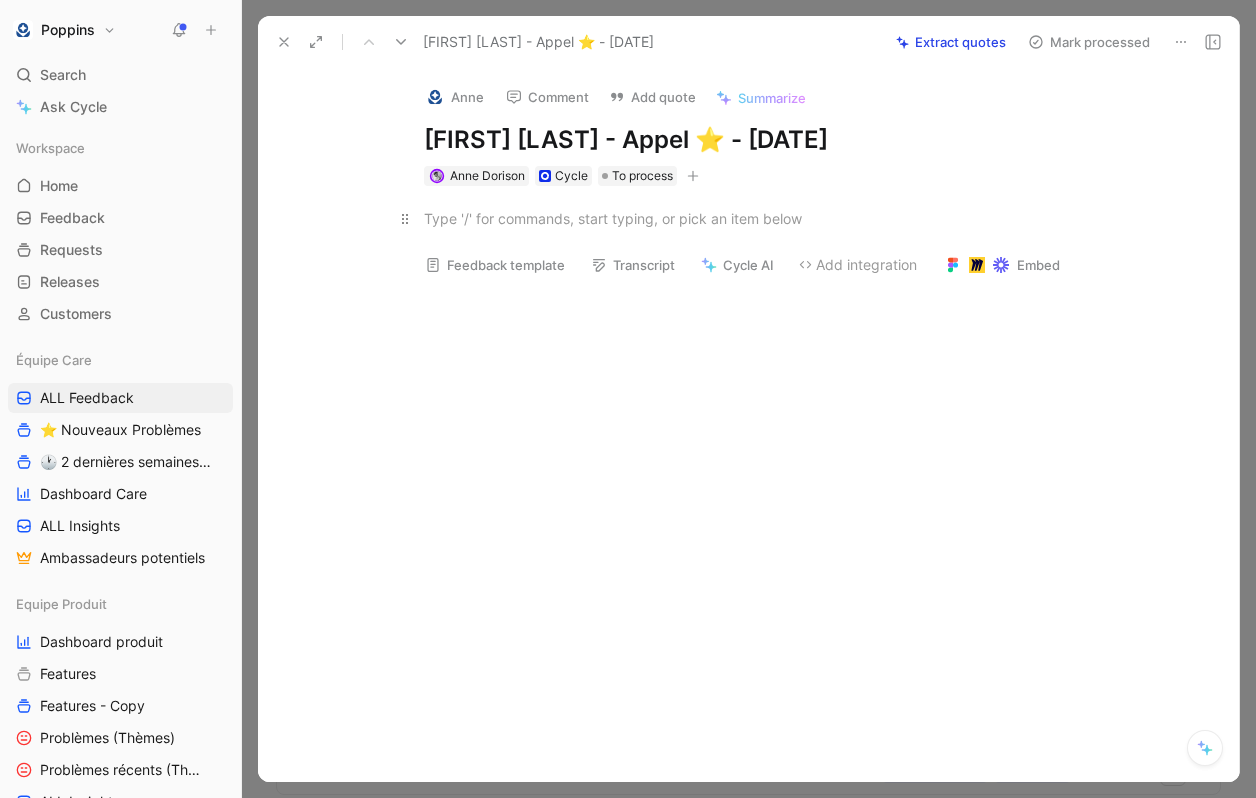 click at bounding box center (770, 218) 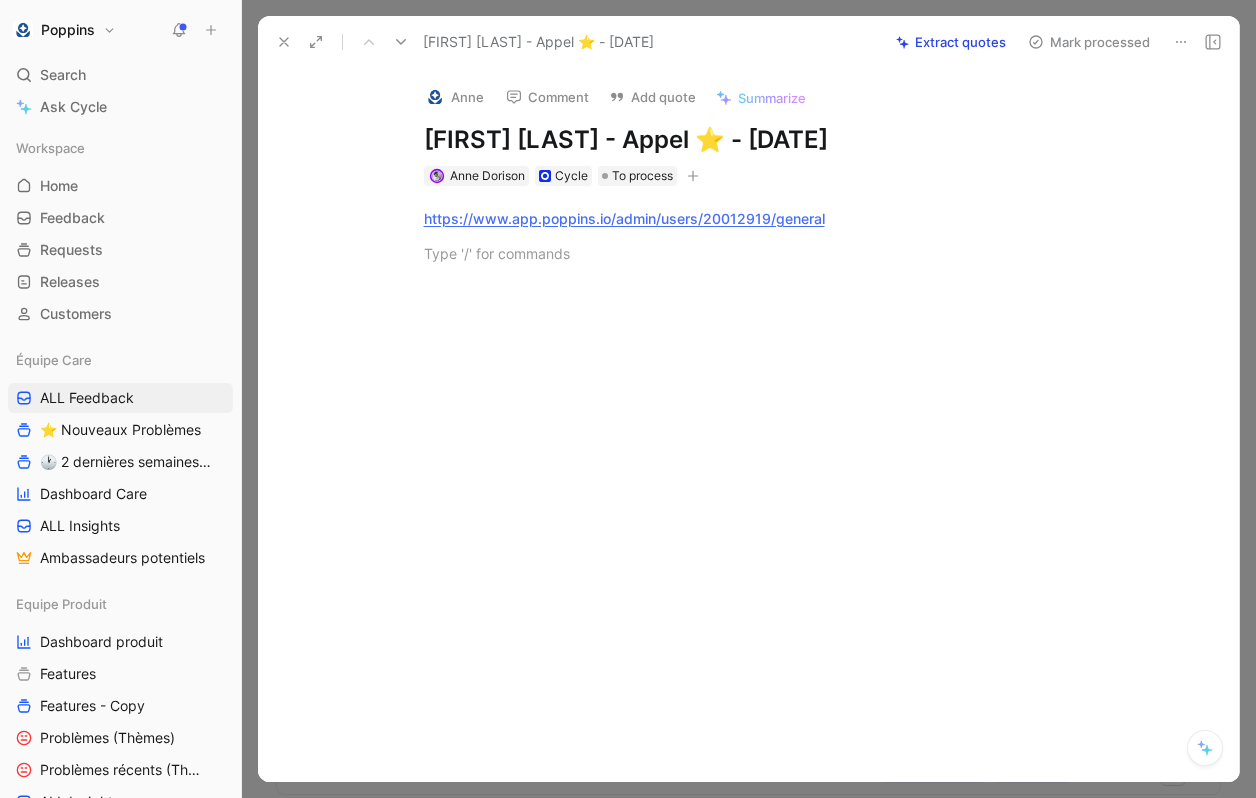 paste 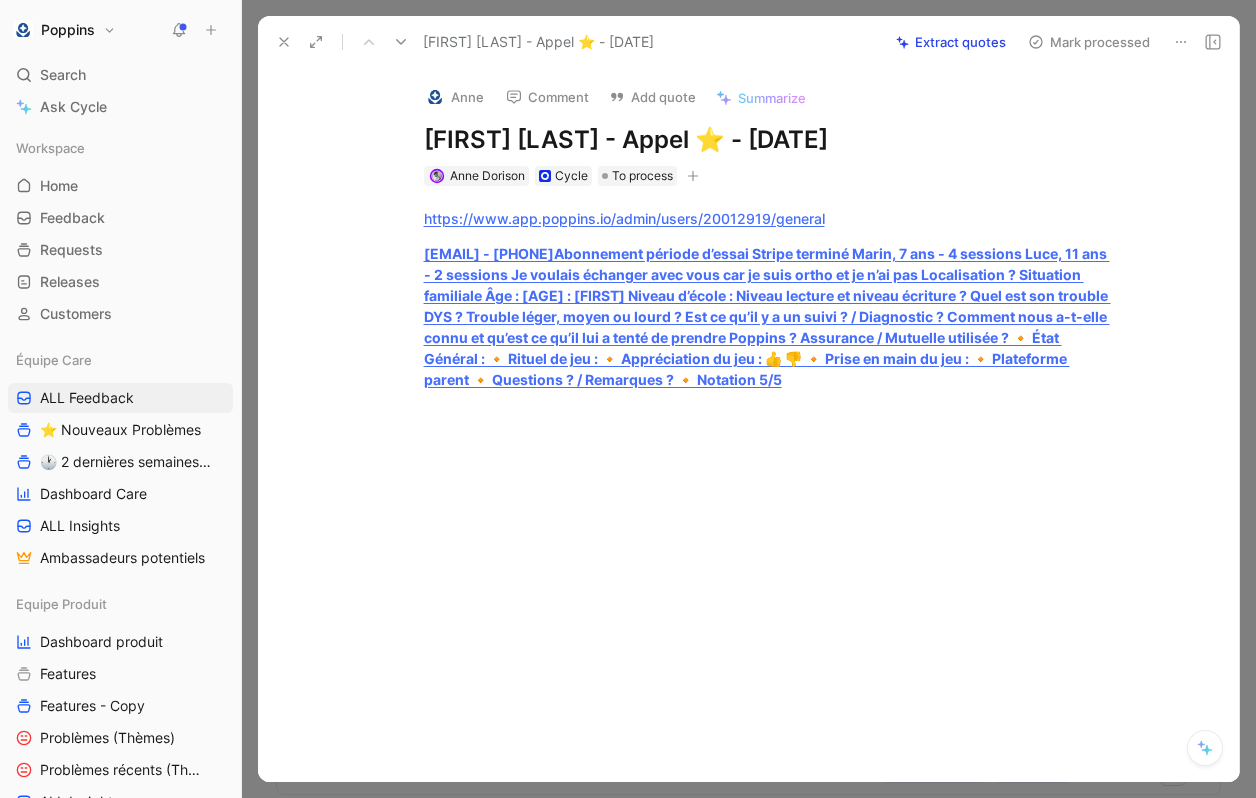 type 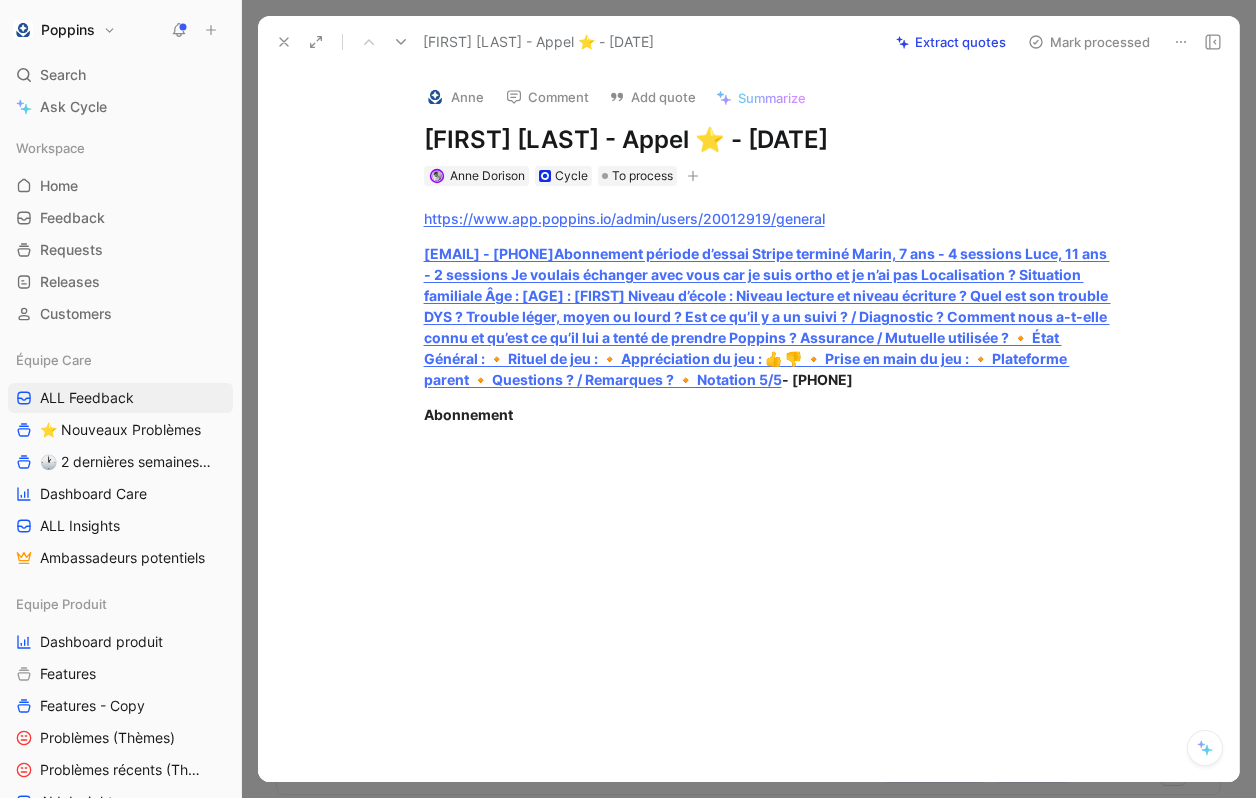 click on "https://www.app.poppins.io/admin/users/20012919/general [EMAIL] - [PHONE]Abonnement" at bounding box center [769, 316] 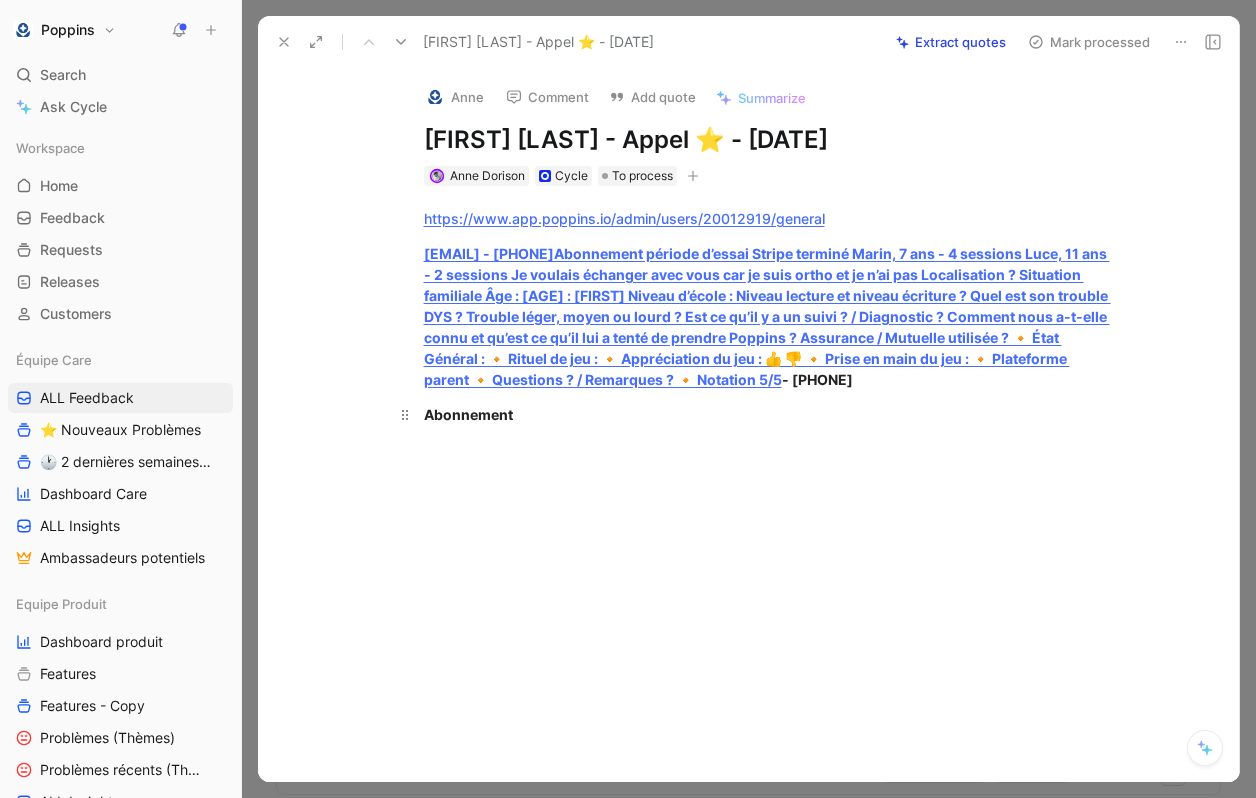 click on "Abonnement" at bounding box center (770, 414) 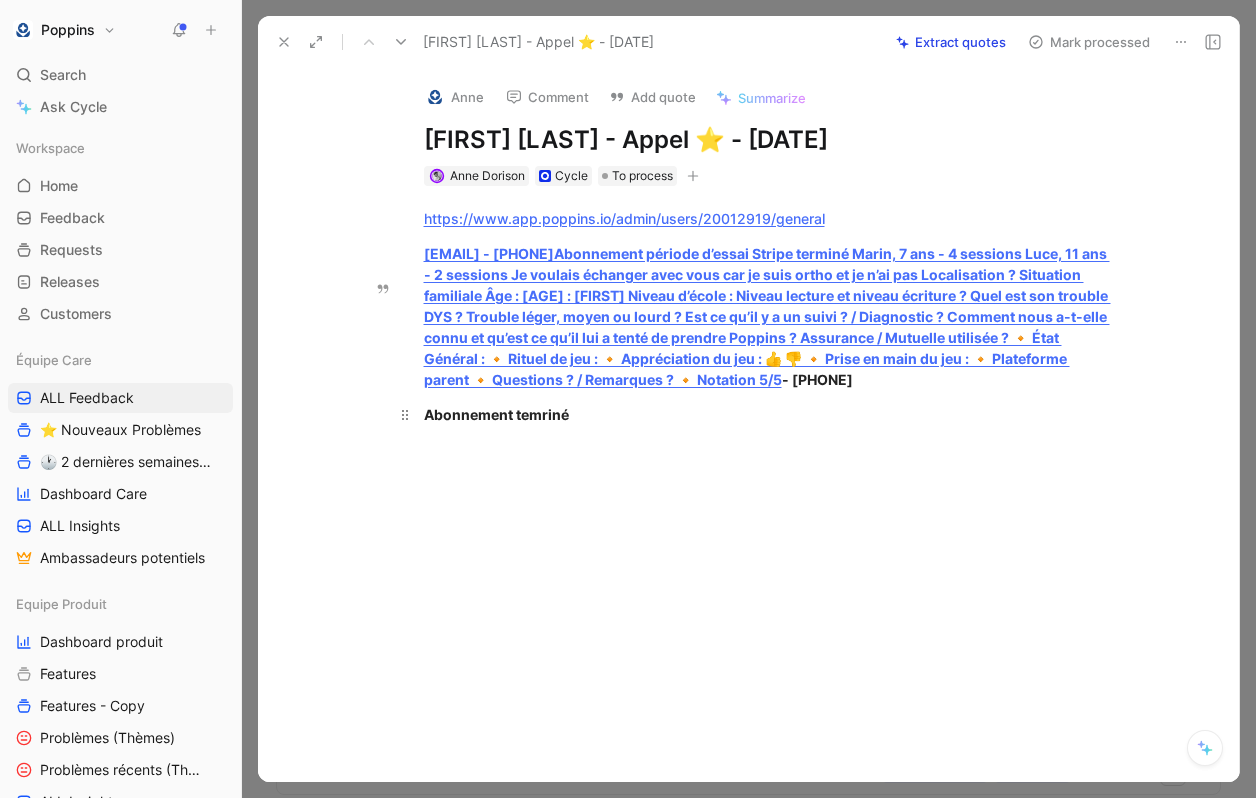 click on "Abonnement temriné" at bounding box center (770, 414) 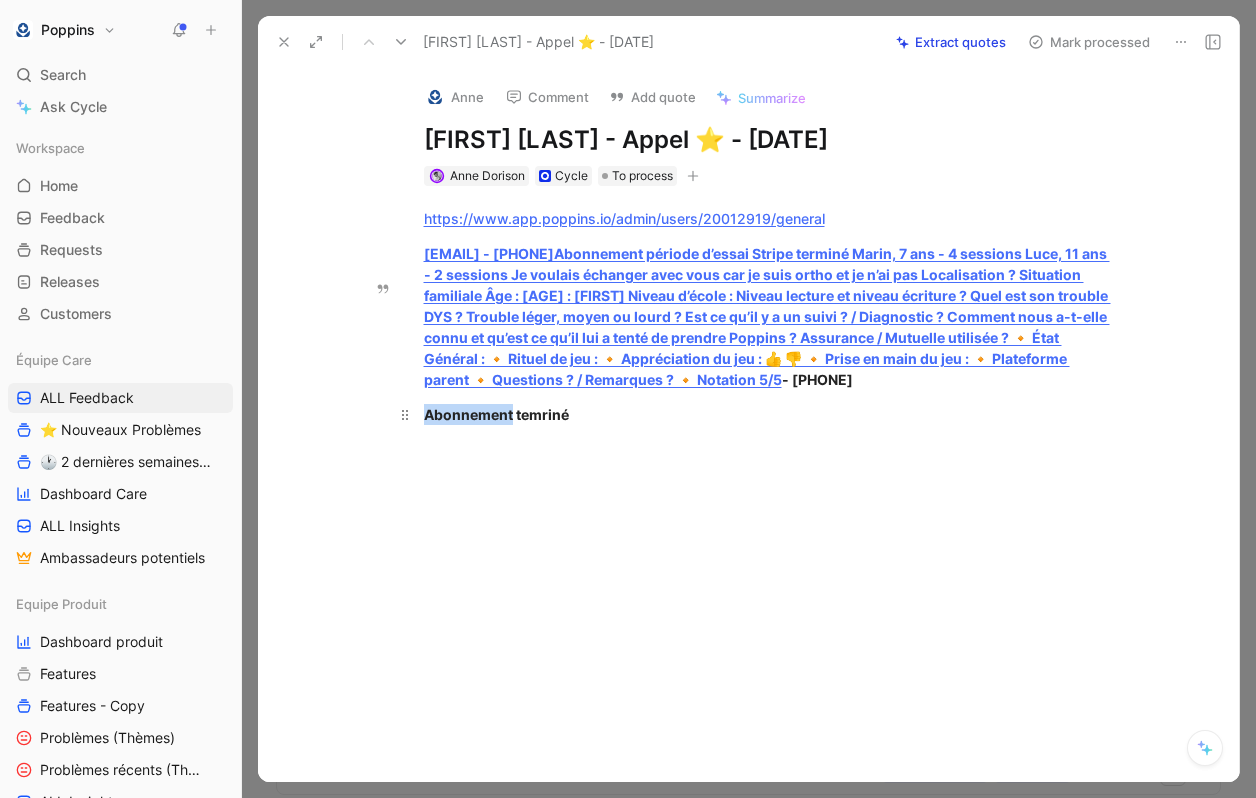 click on "Abonnement temriné" at bounding box center [770, 414] 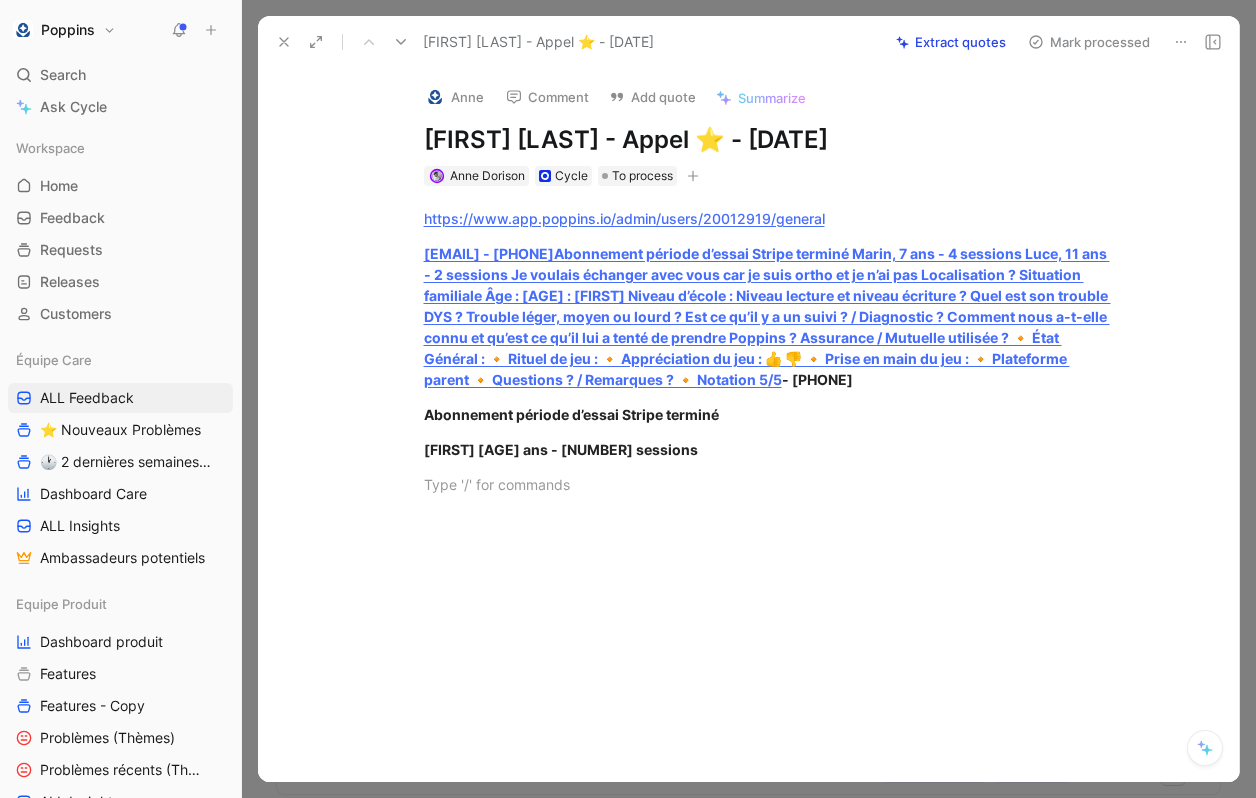 click at bounding box center [769, 636] 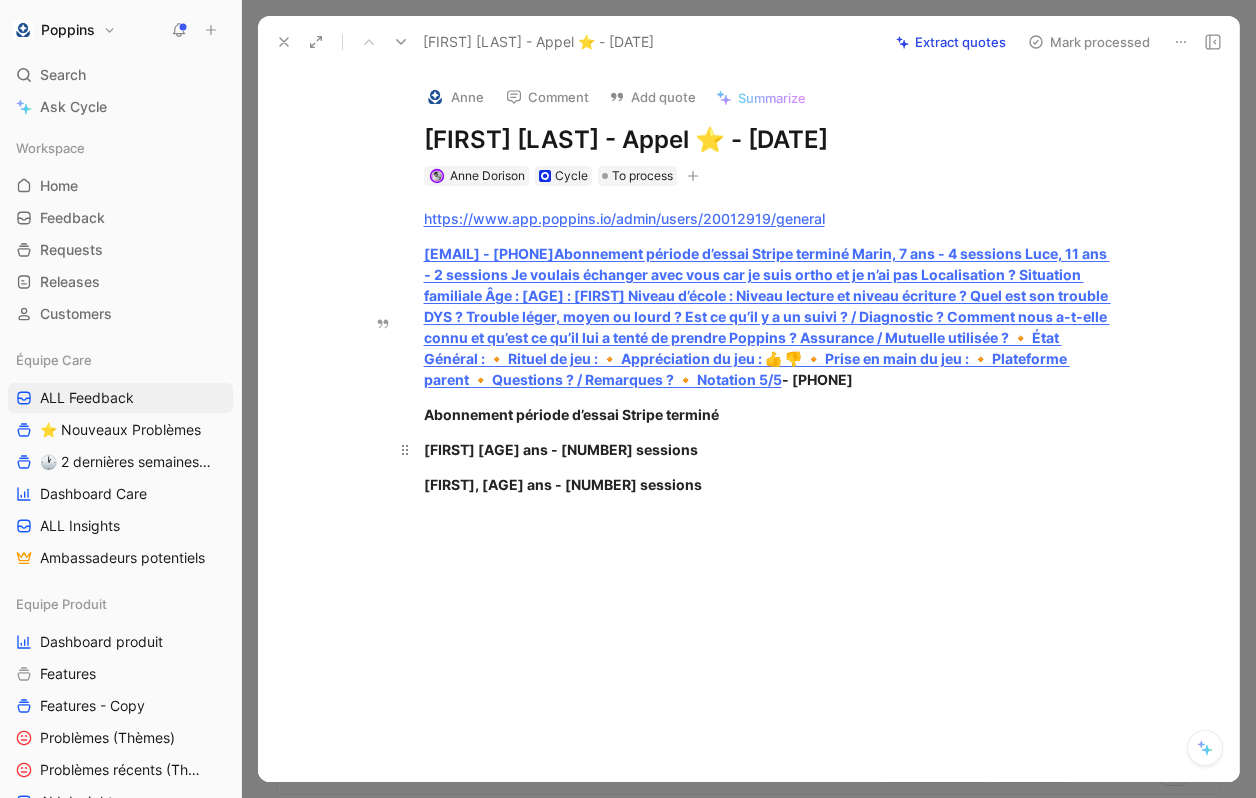 click on "[FIRST] [AGE] ans - [NUMBER] sessions" at bounding box center [561, 449] 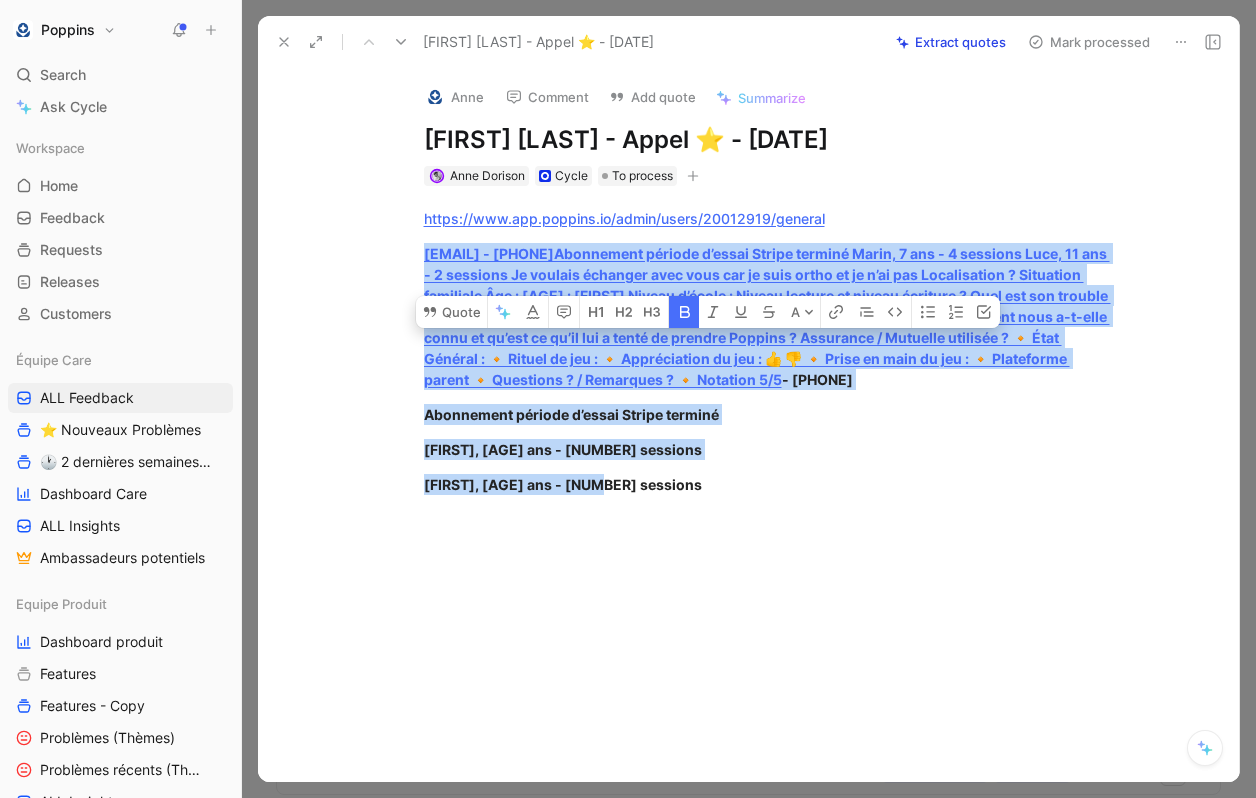 drag, startPoint x: 644, startPoint y: 373, endPoint x: 410, endPoint y: 235, distance: 271.66156 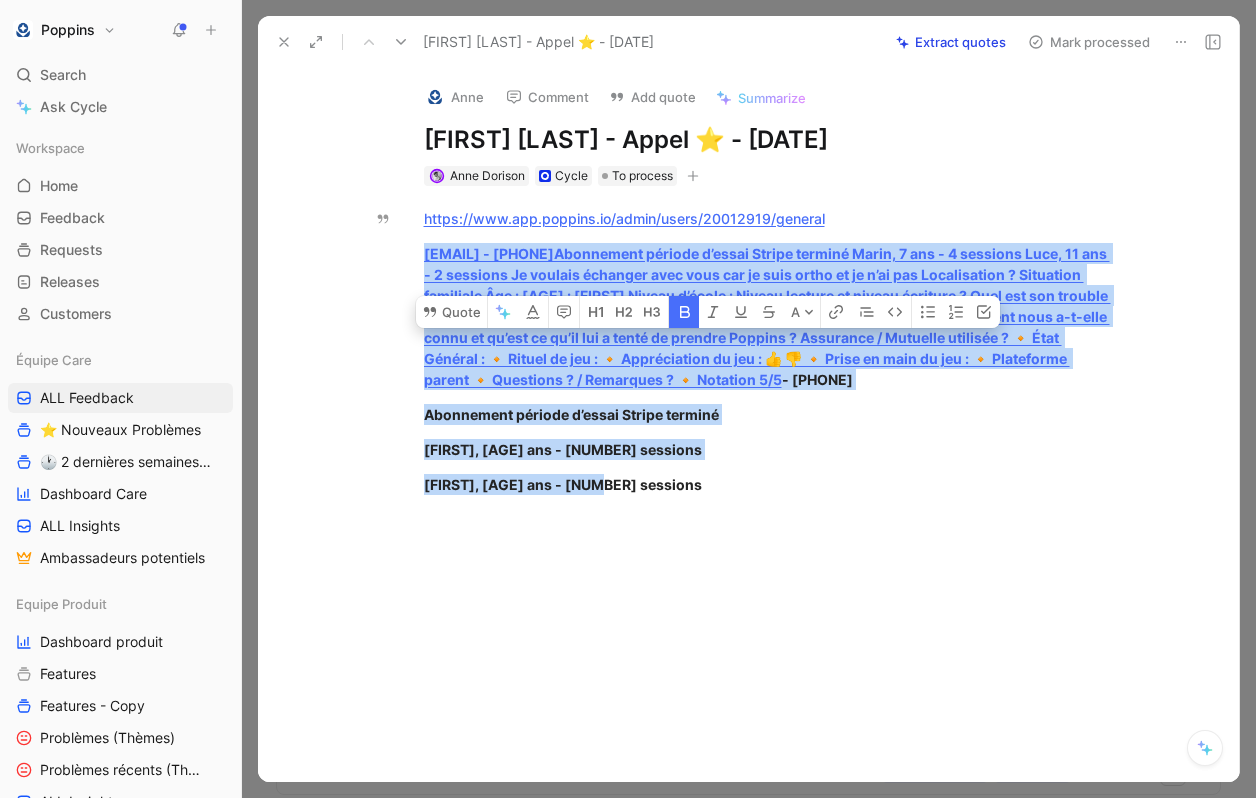 click 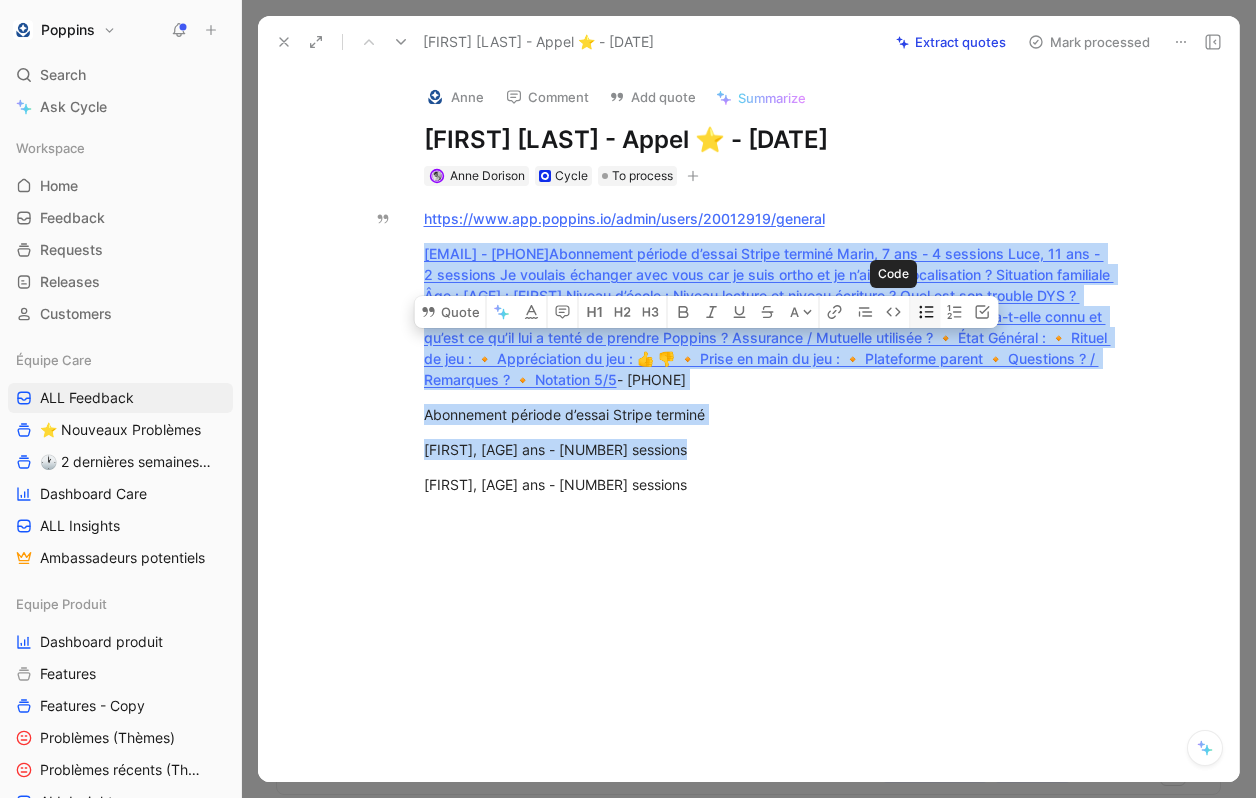 click at bounding box center [926, 312] 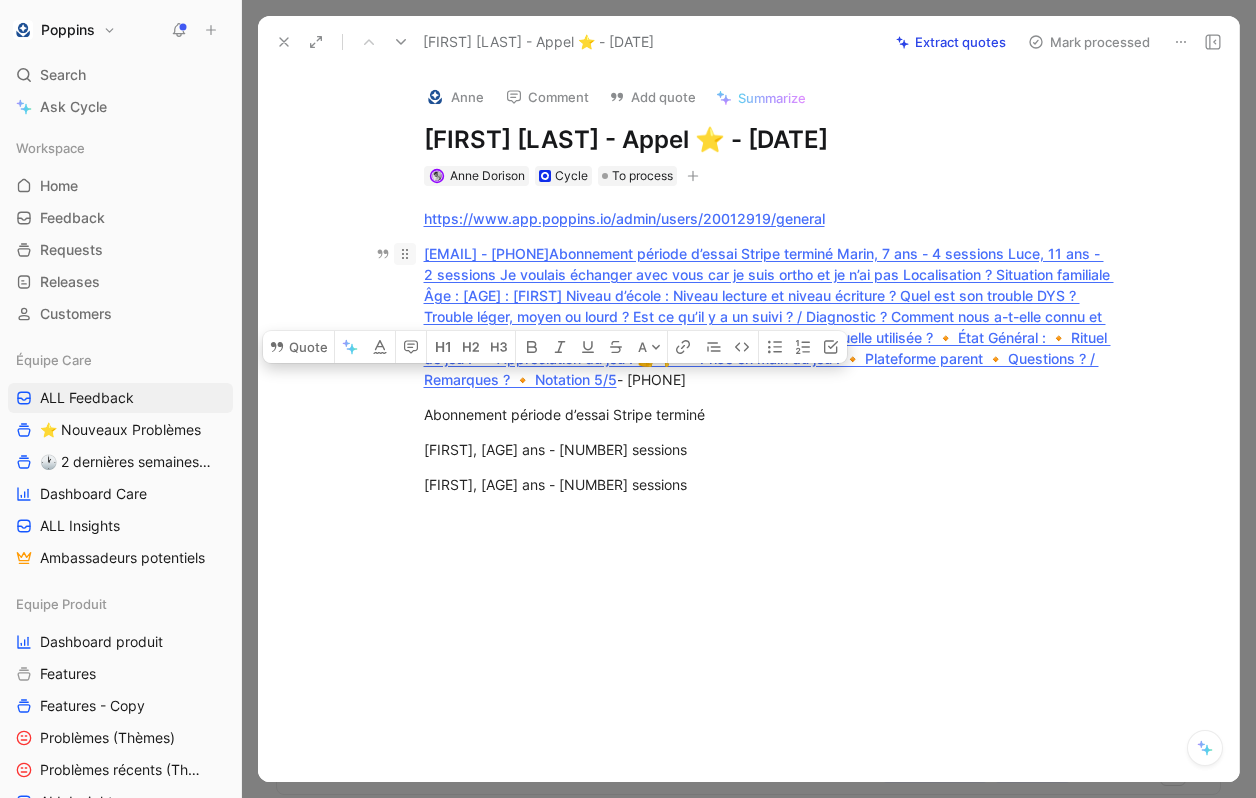 drag, startPoint x: 663, startPoint y: 358, endPoint x: 401, endPoint y: 261, distance: 279.37967 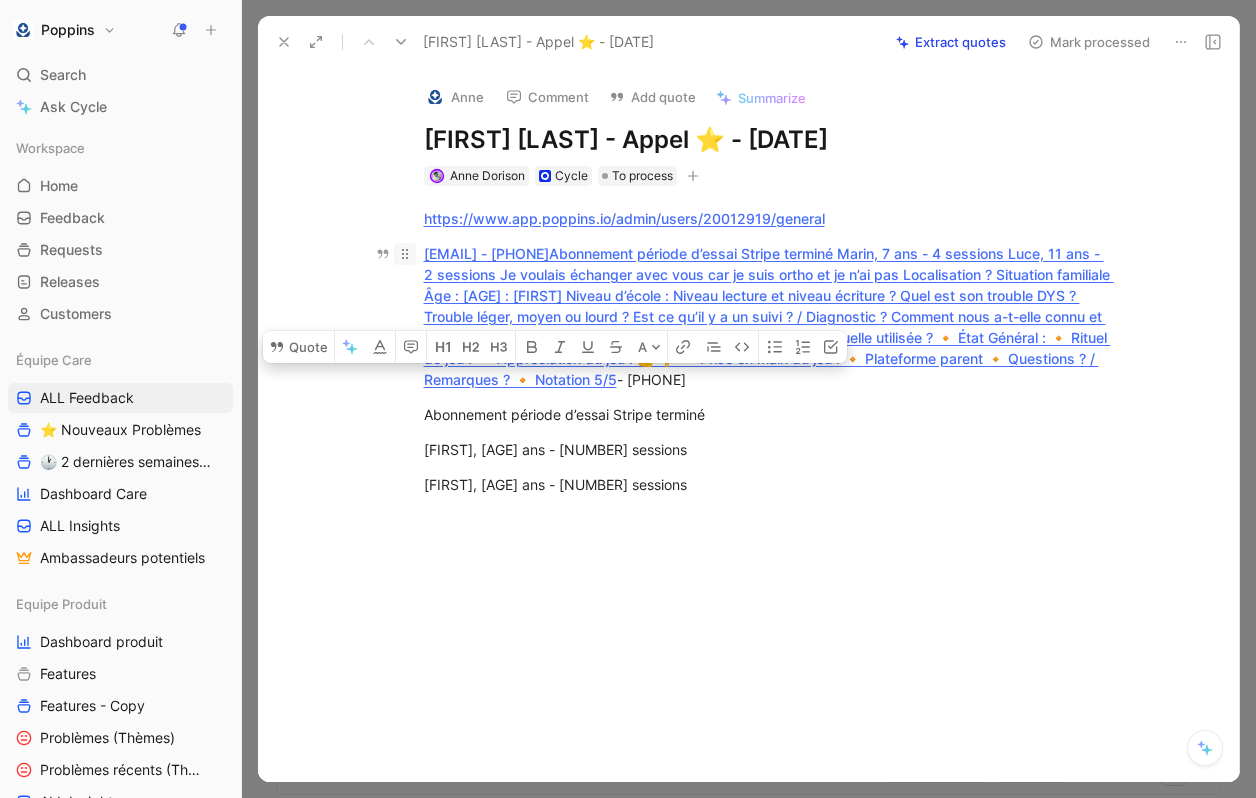 click on "https://www.app.poppins.io/admin/users/20012919/general [EMAIL] - [PHONE] Abonnement période d’essai Stripe terminé Marin, 7 ans - 4 sessions Luce, 11 ans - 2 sessions" at bounding box center (769, 351) 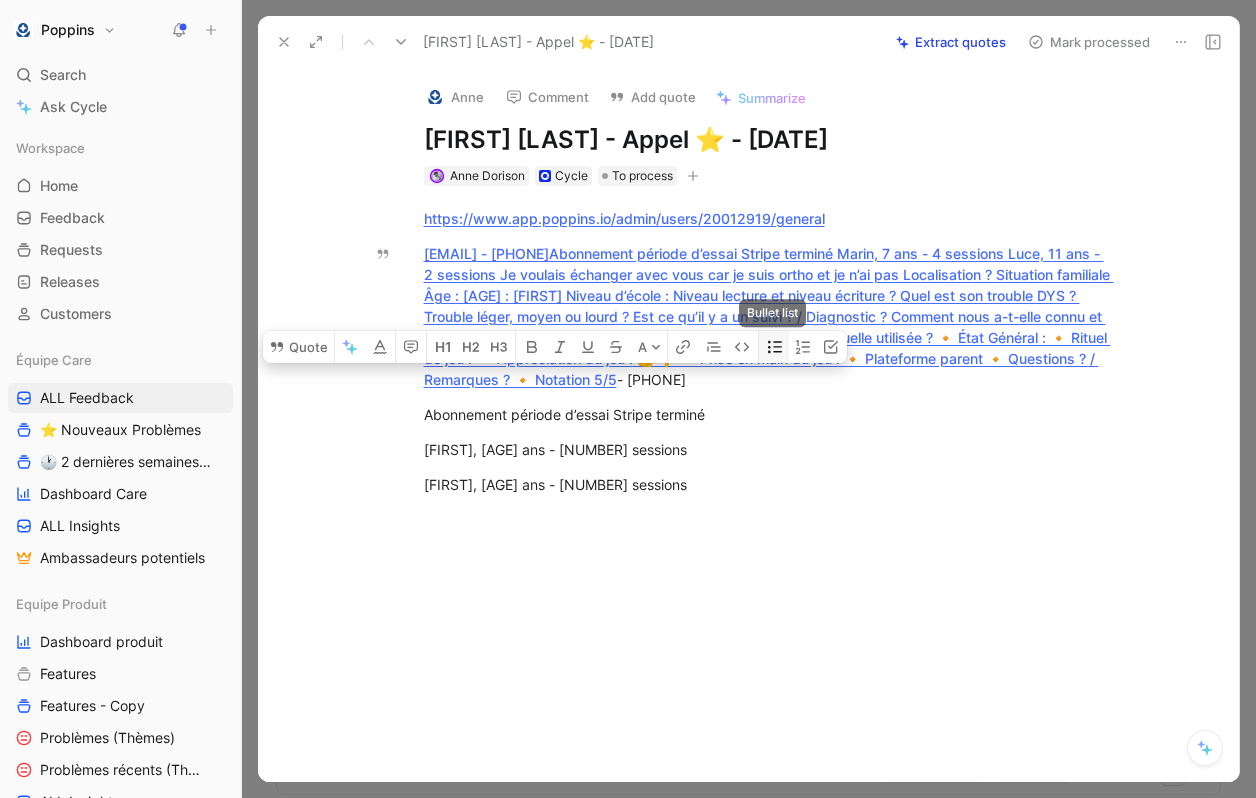 click 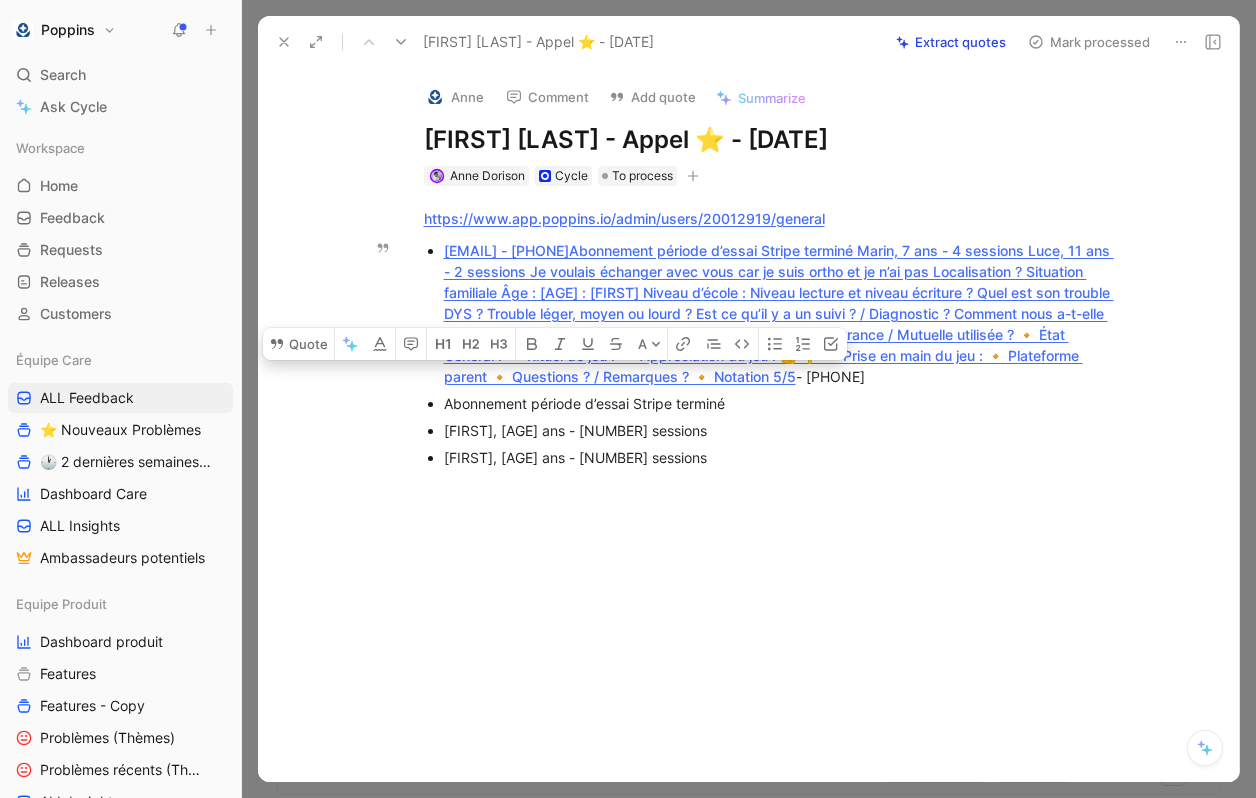click on "[FIRST], [AGE] ans - [NUMBER] sessions" at bounding box center (780, 430) 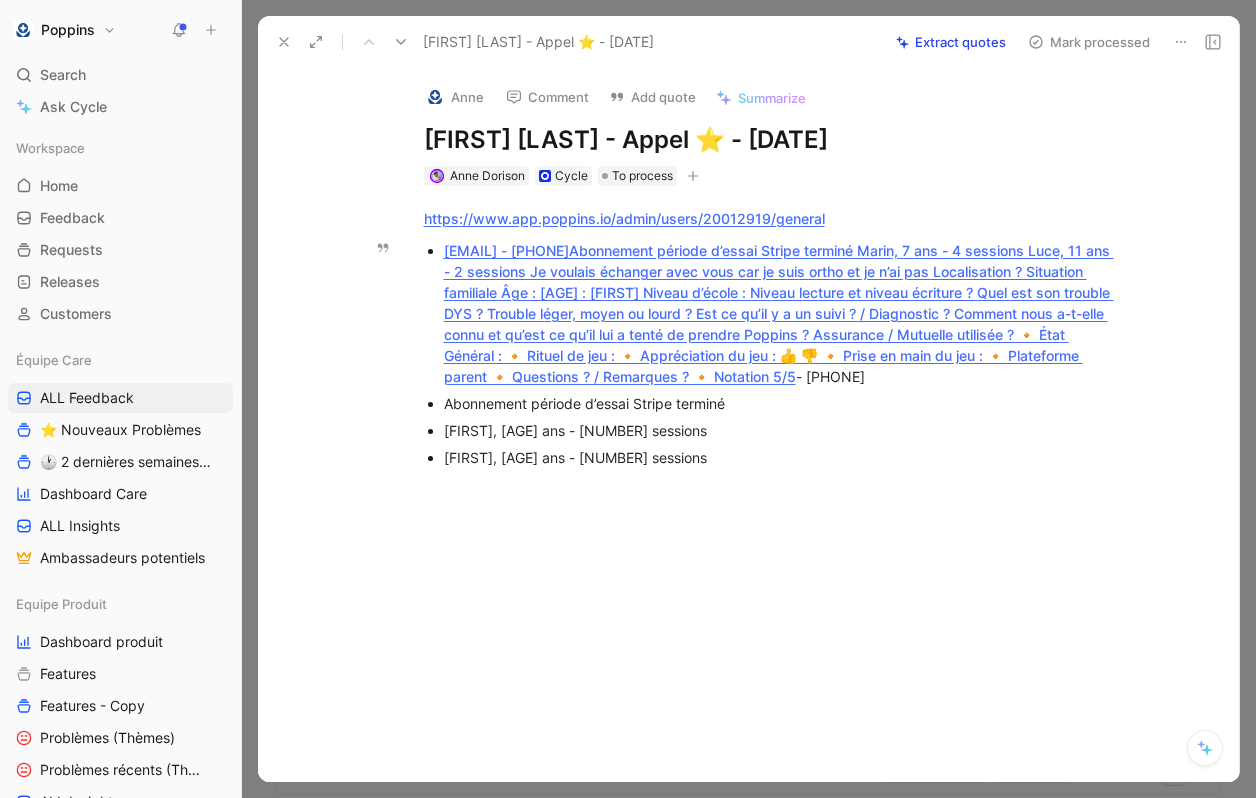 click on "[FIRST], [AGE] ans - [NUMBER] sessions" at bounding box center [780, 457] 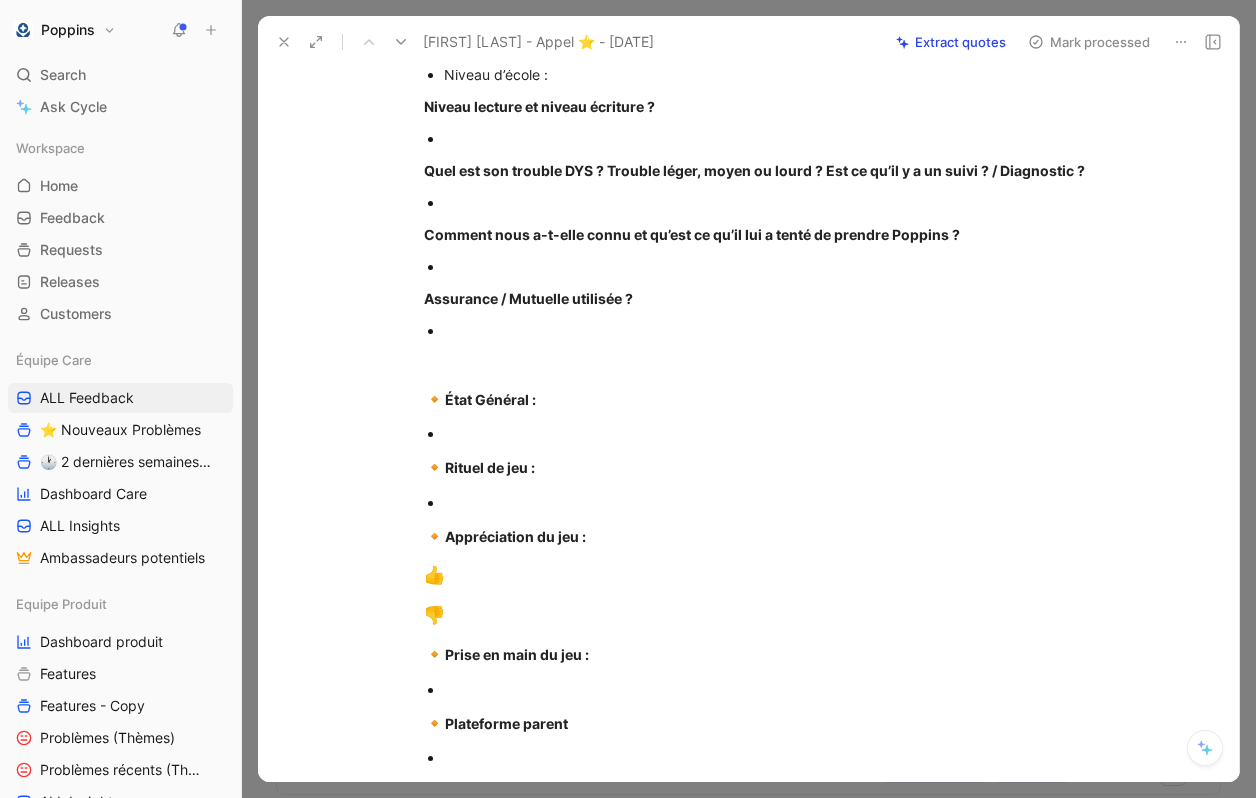 scroll, scrollTop: 0, scrollLeft: 0, axis: both 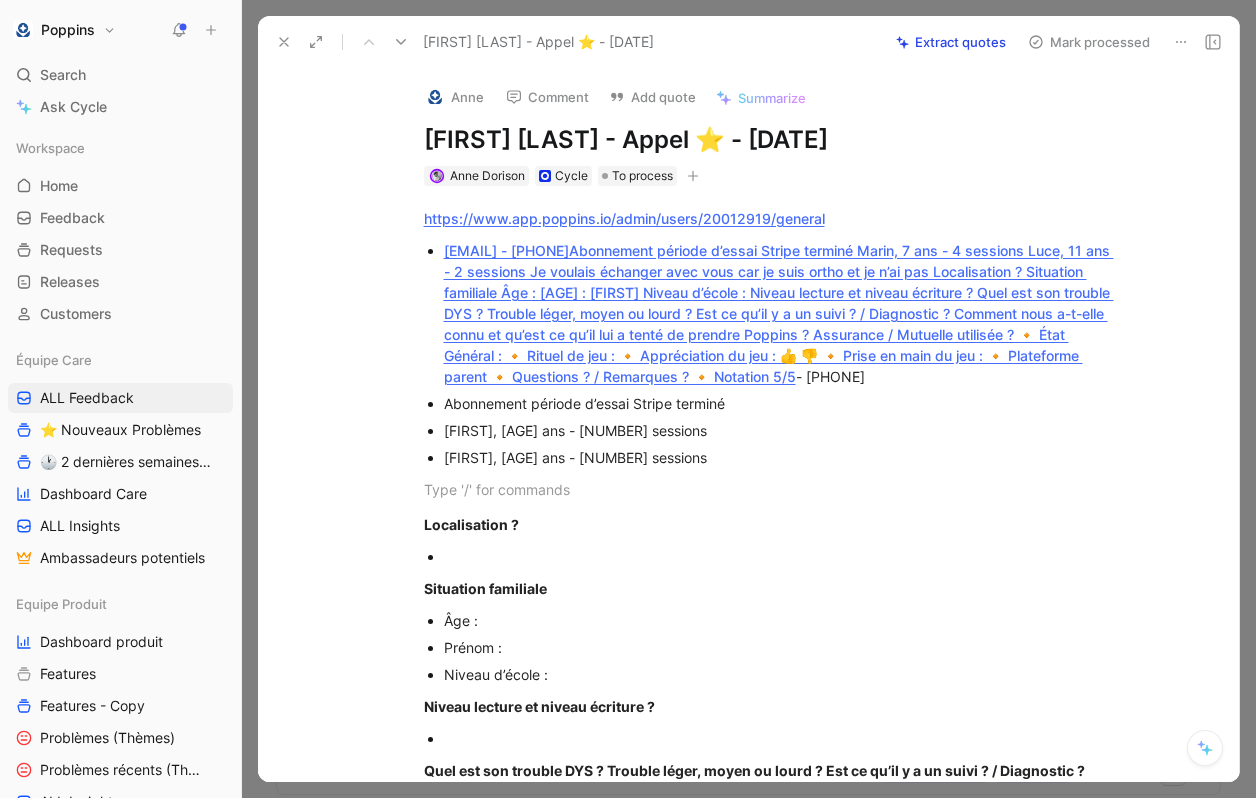 click at bounding box center (770, 489) 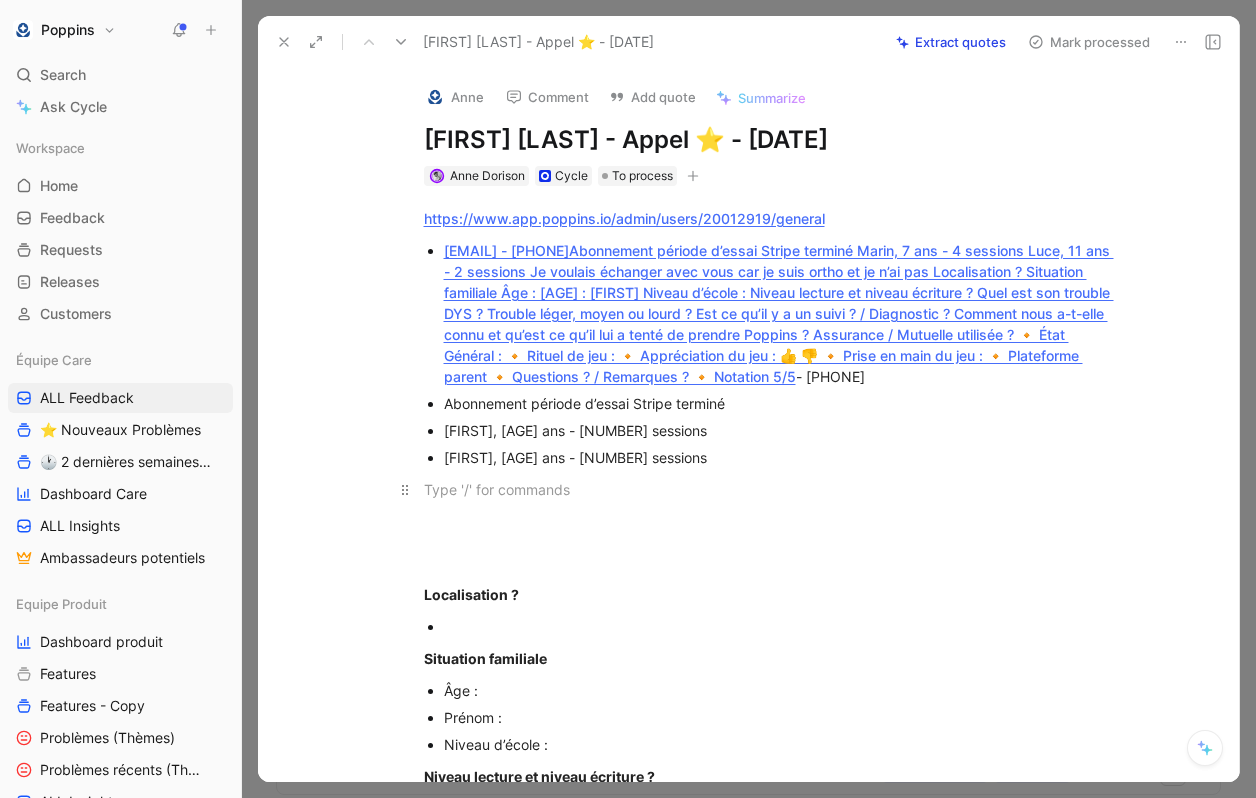 click at bounding box center (770, 489) 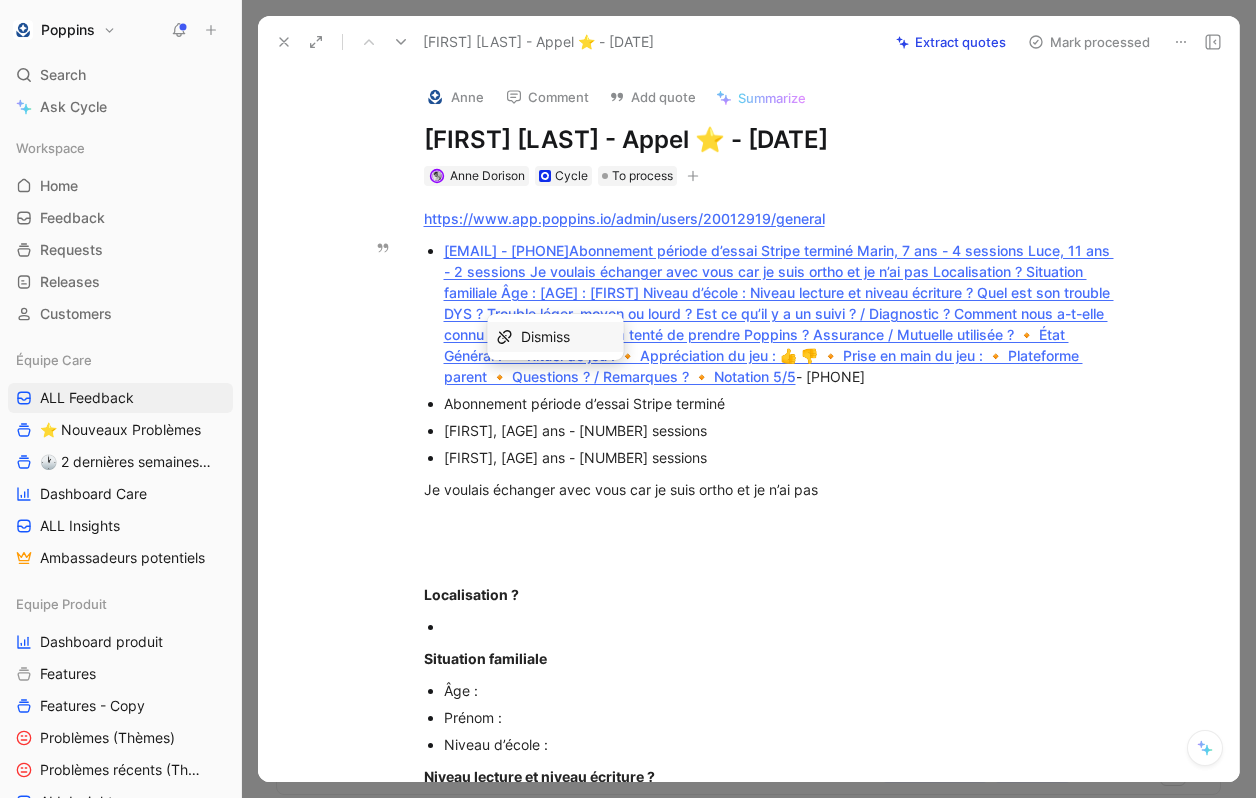 drag, startPoint x: 668, startPoint y: 257, endPoint x: 445, endPoint y: 253, distance: 223.03587 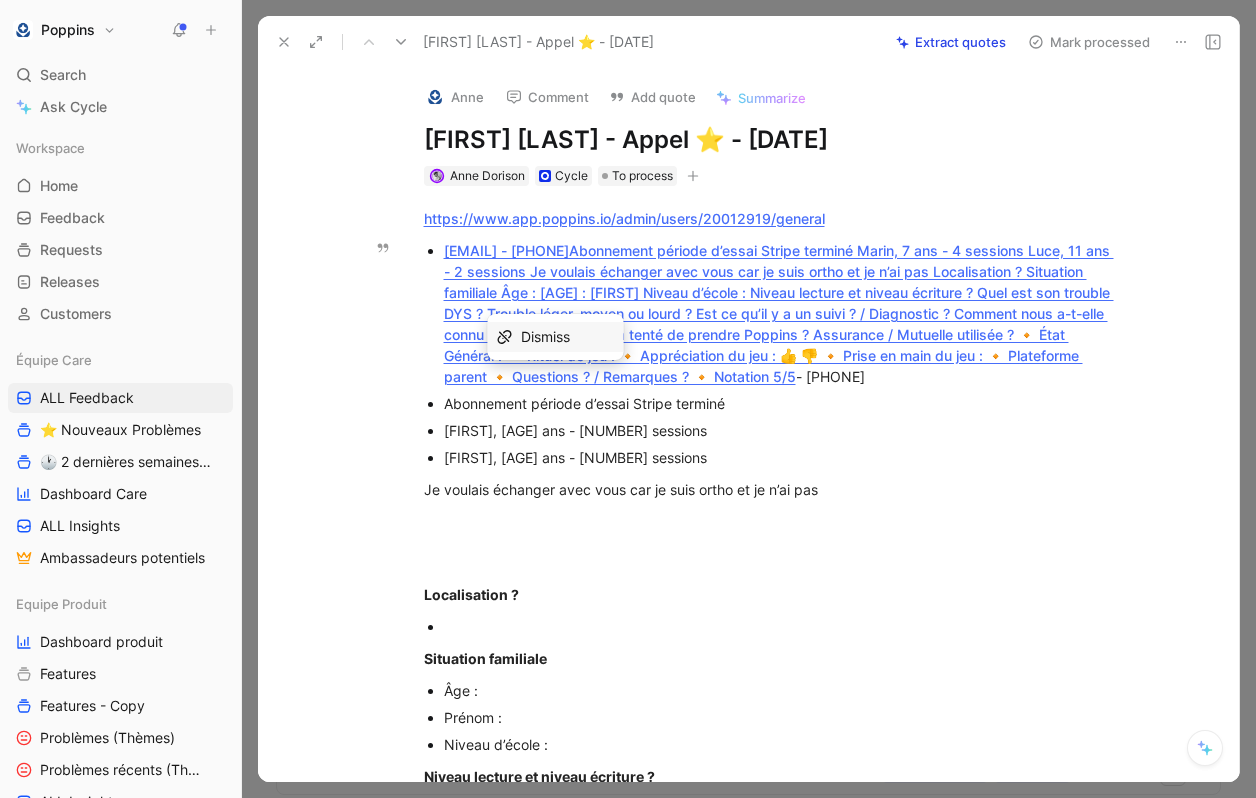click on "[EMAIL] - [PHONE]" at bounding box center (780, 313) 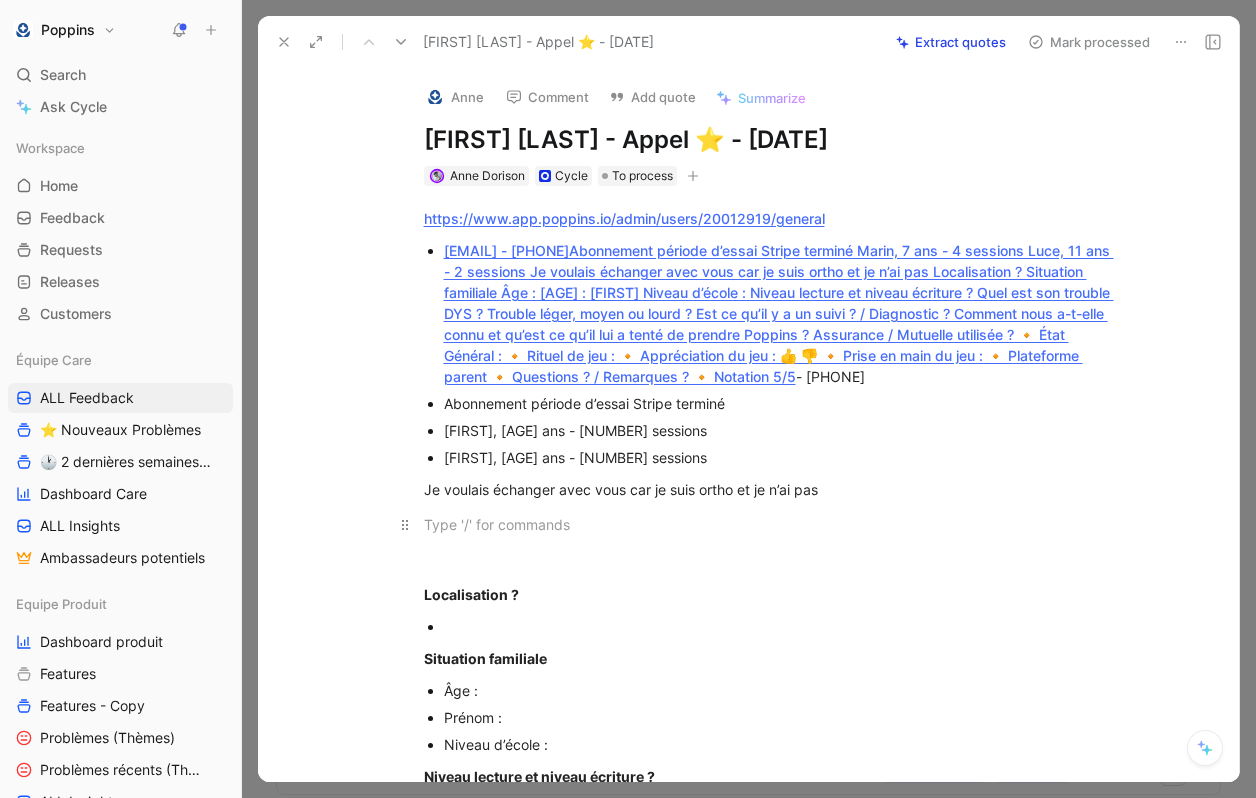 click at bounding box center (770, 524) 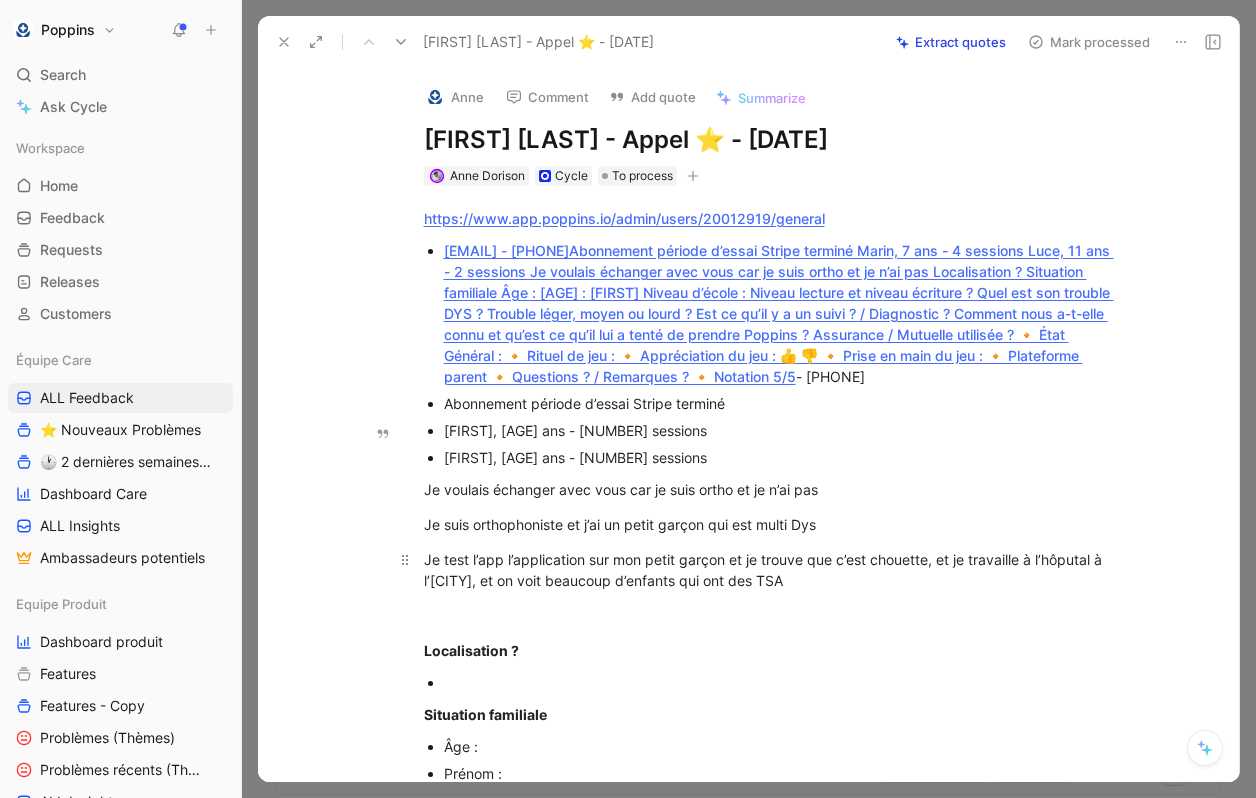 click on "Je test l’app l’application sur mon petit garçon et je trouve que c’est chouette, et je travaille à l’hôputal à l’[CITY], et on voit beaucoup d’enfants qui ont des TSA" at bounding box center [770, 570] 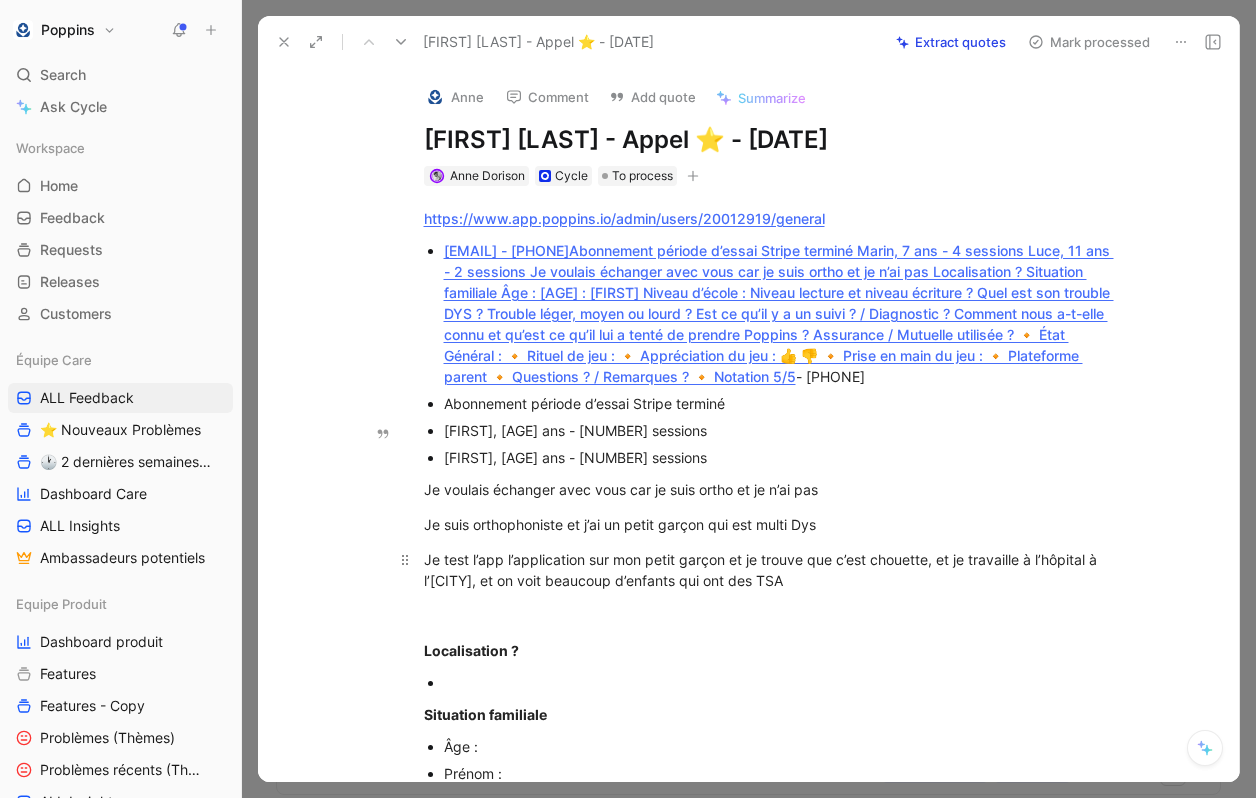 click on "Je test l’app l’application sur mon petit garçon et je trouve que c’est chouette, et je travaille à l’hôpital à l’[CITY], et on voit beaucoup d’enfants qui ont des TSA" at bounding box center (770, 570) 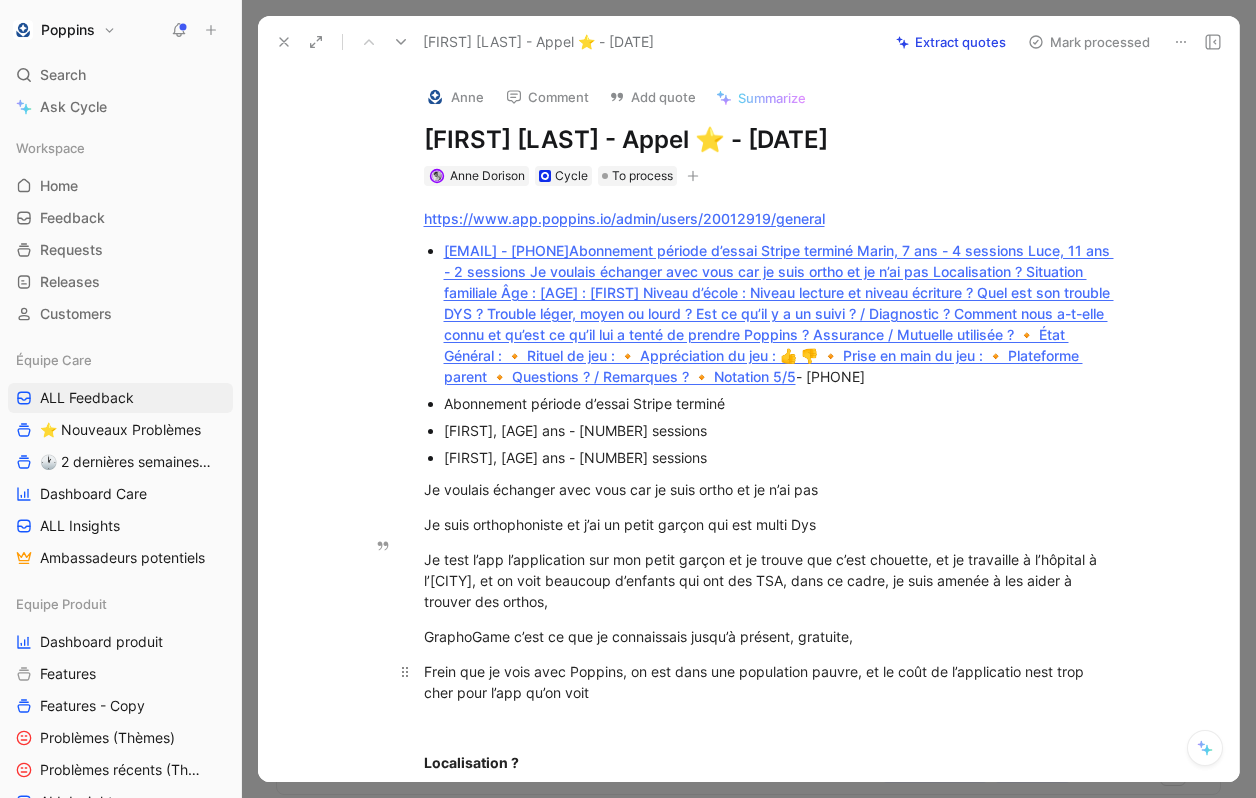 click on "Frein que je vois avec Poppins, on est dans une population pauvre, et le coût de l’applicatio nest trop cher pour l’app qu’on voit" at bounding box center [770, 682] 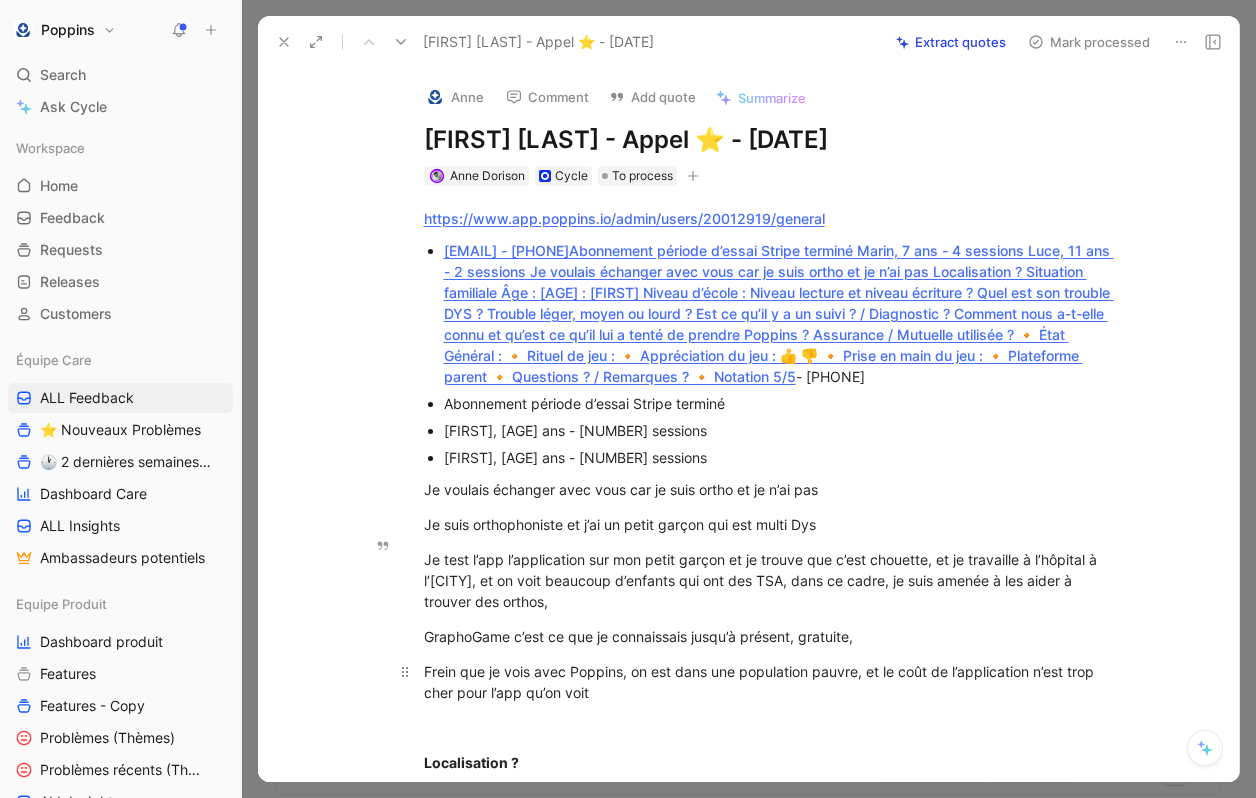 click on "Frein que je vois avec Poppins, on est dans une population pauvre, et le coût de l’application n’est trop cher pour l’app qu’on voit" at bounding box center [770, 682] 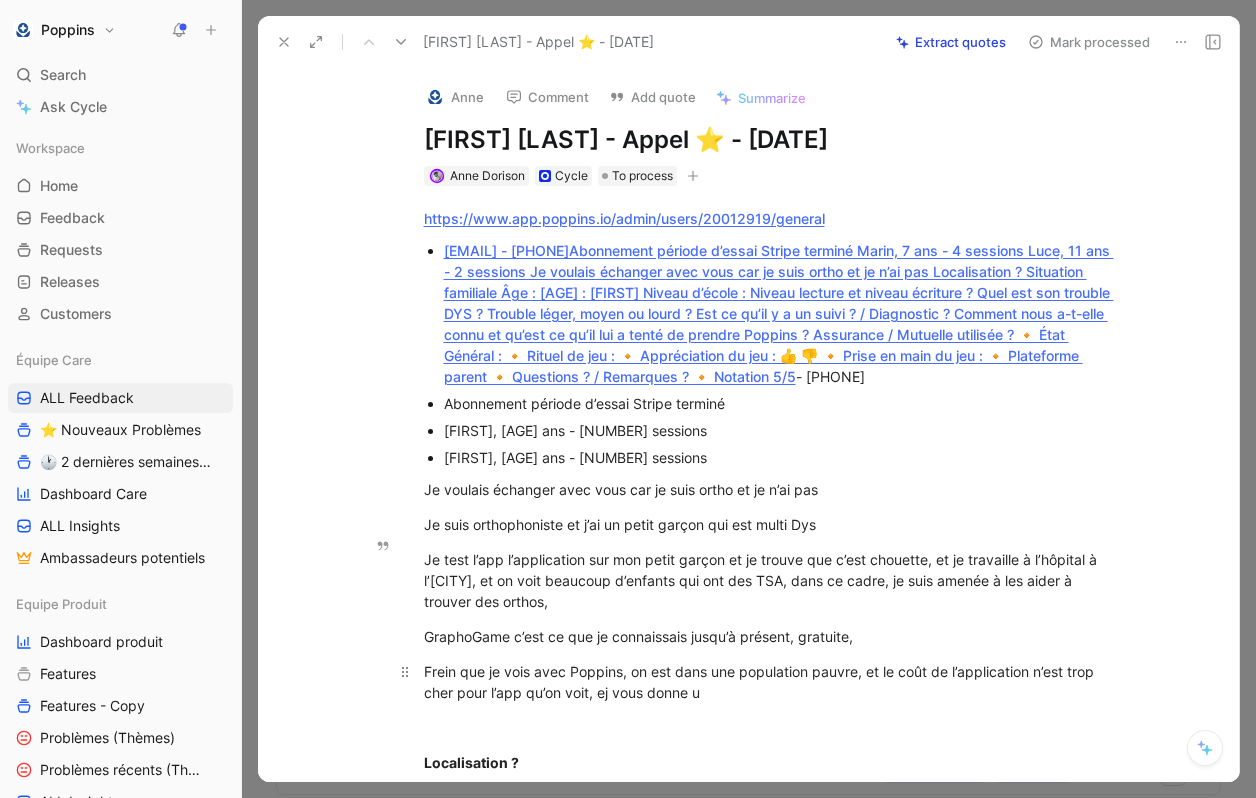click on "Frein que je vois avec Poppins, on est dans une population pauvre, et le coût de l’application n’est trop cher pour l’app qu’on voit, ej vous donne u" at bounding box center [770, 682] 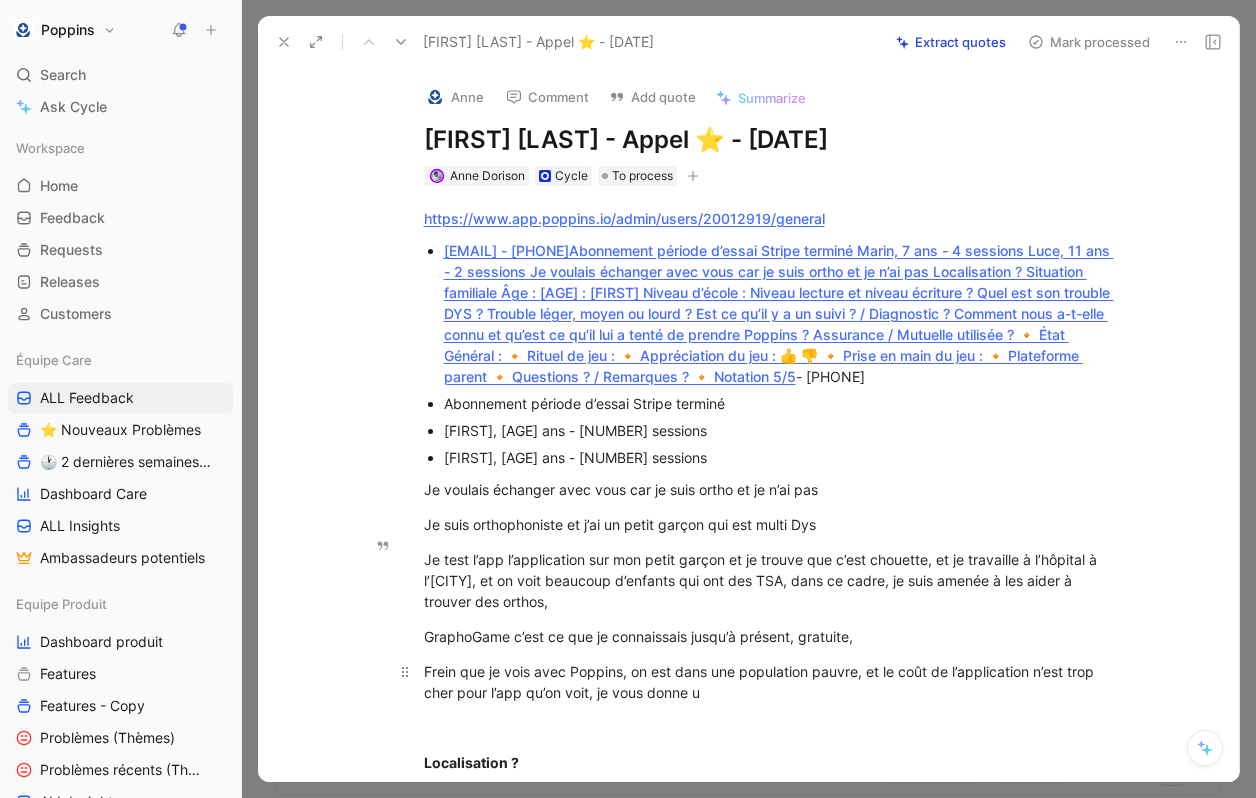 click on "Frein que je vois avec Poppins, on est dans une population pauvre, et le coût de l’application n’est trop cher pour l’app qu’on voit, je vous donne u" at bounding box center [770, 682] 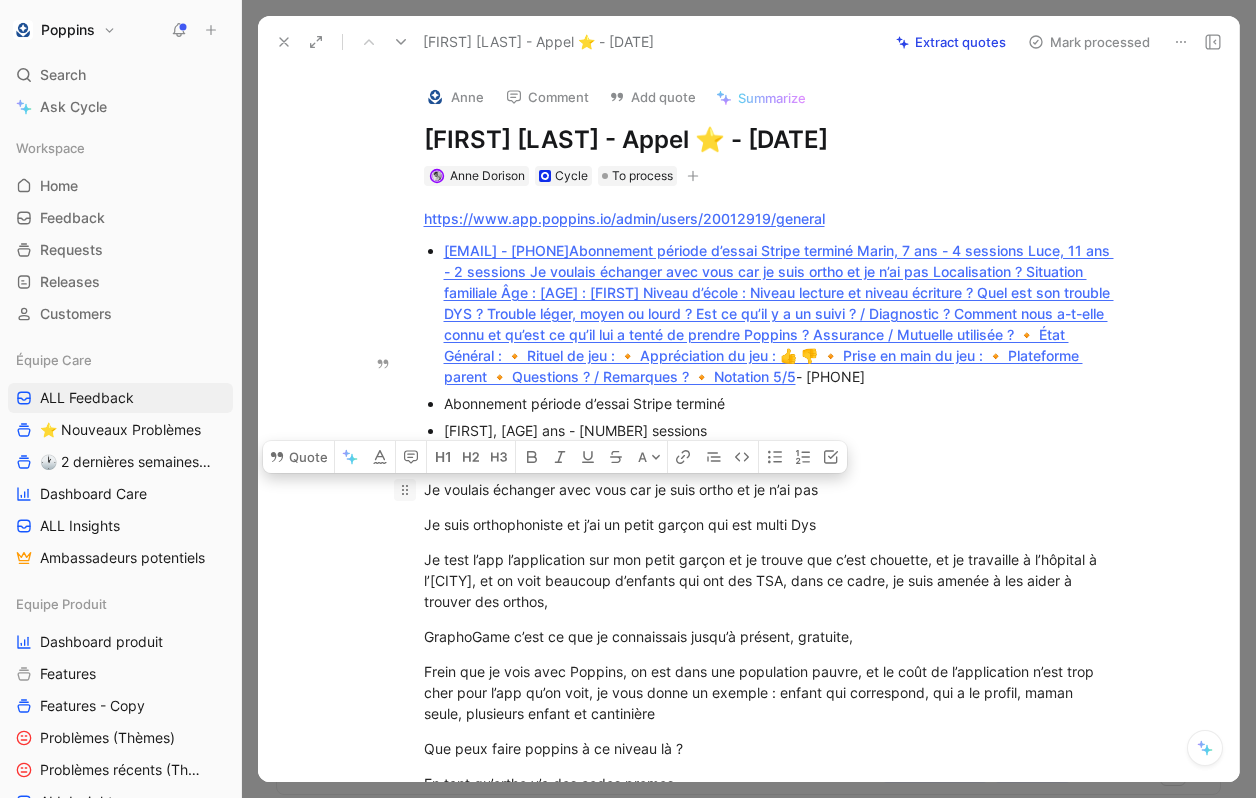 drag, startPoint x: 689, startPoint y: 662, endPoint x: 407, endPoint y: 371, distance: 405.22217 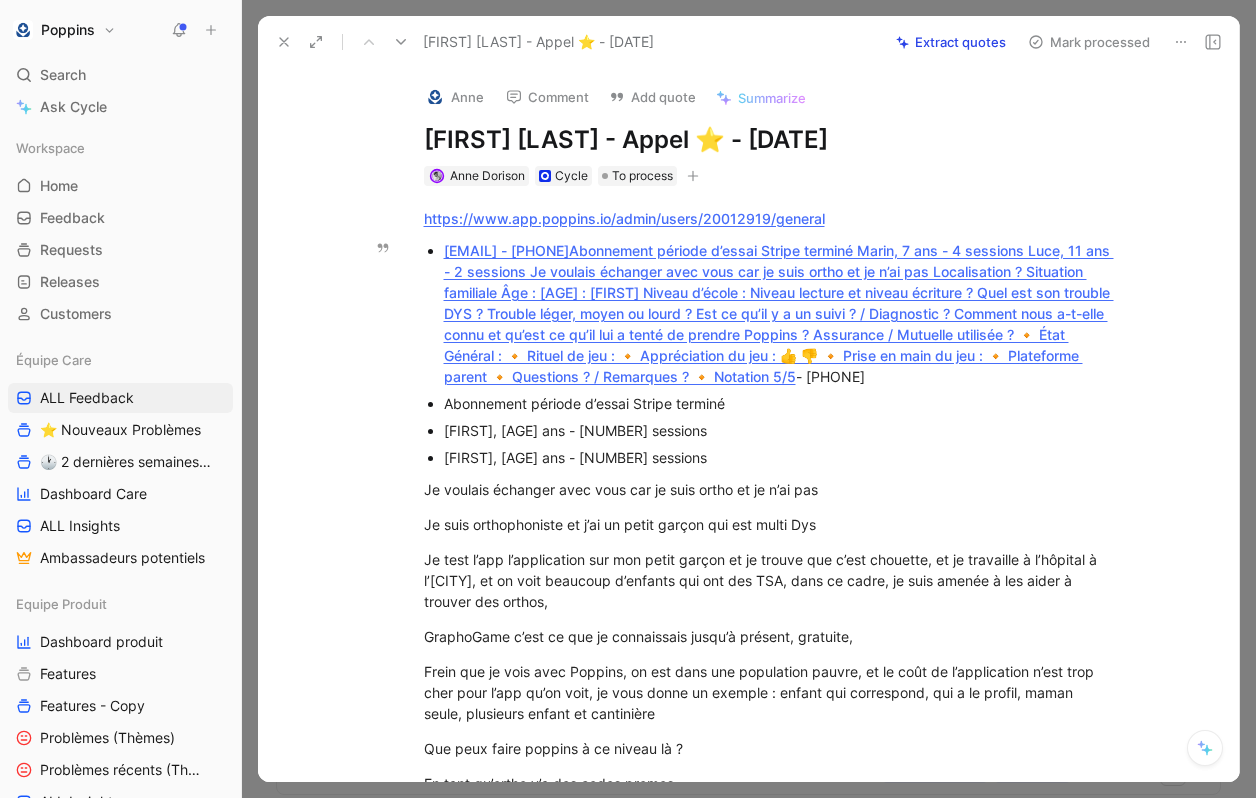 click on "[FIRST], [AGE] ans - [NUMBER] sessions" at bounding box center (780, 457) 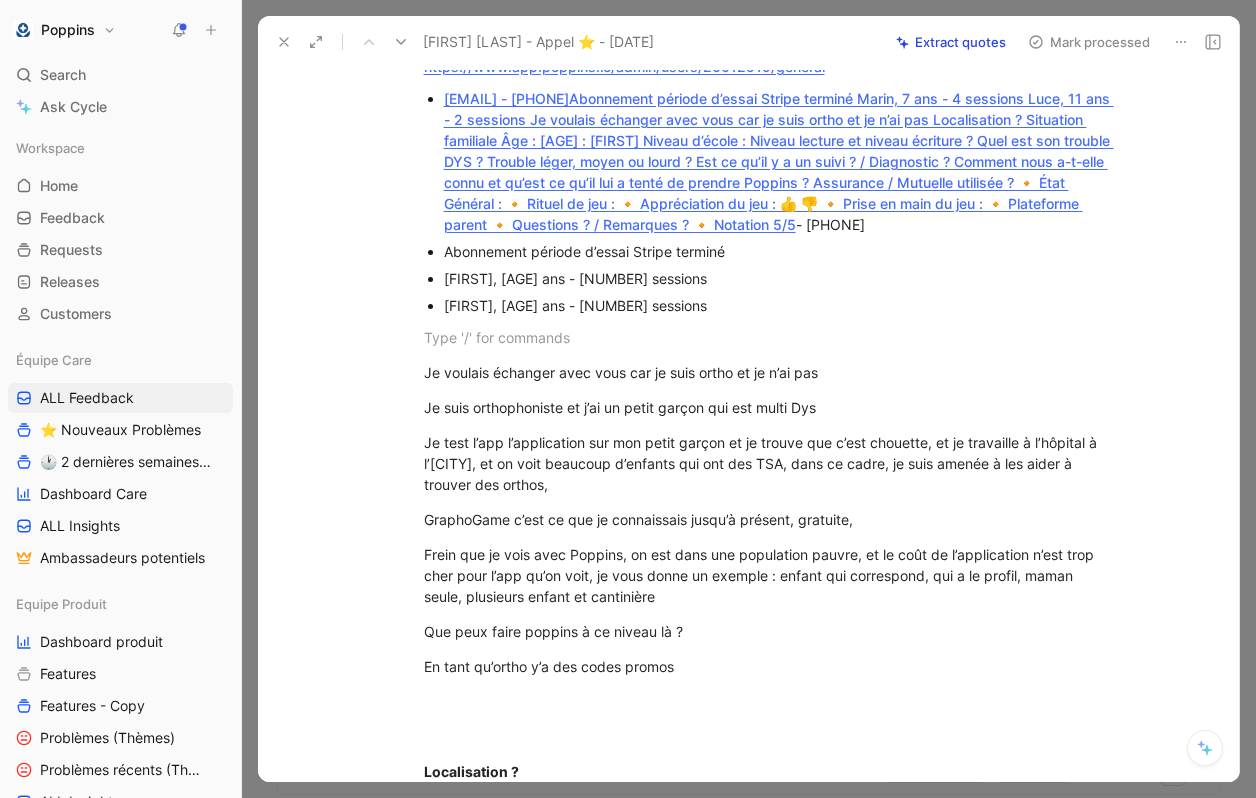 scroll, scrollTop: 153, scrollLeft: 0, axis: vertical 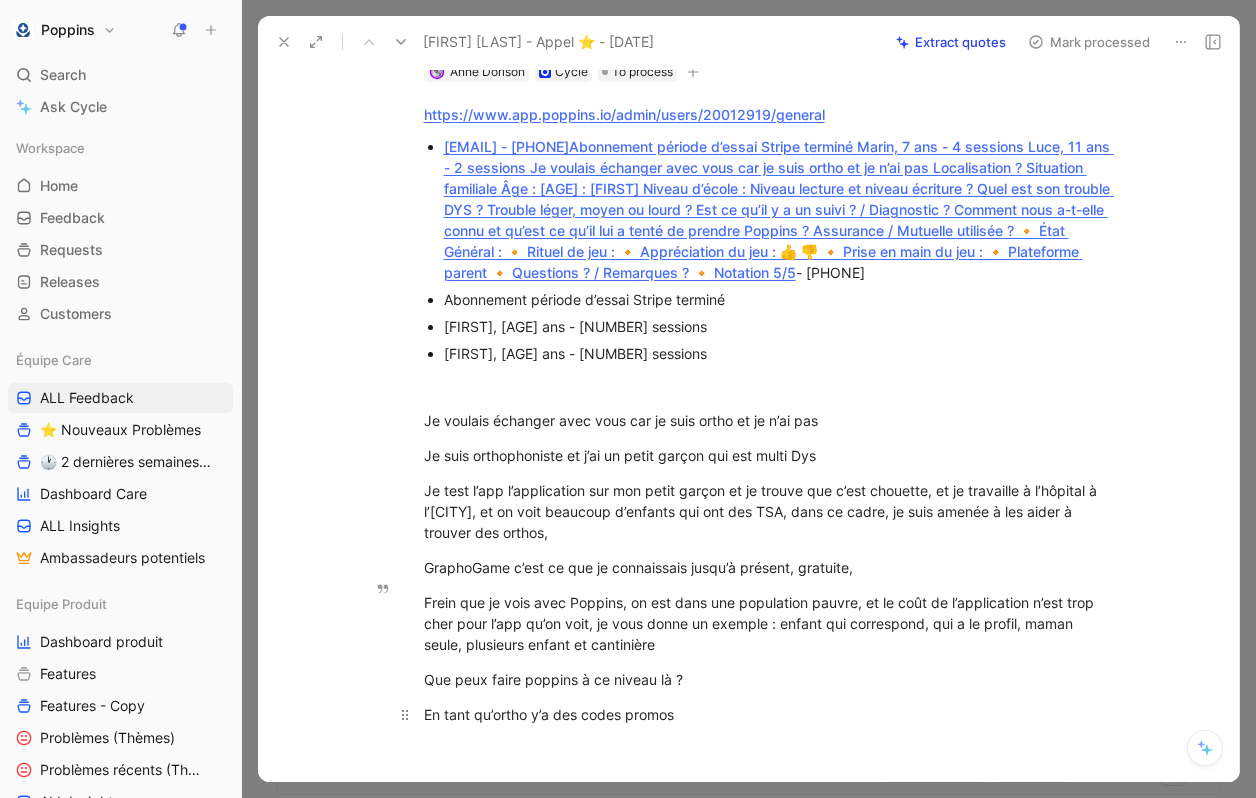 click on "En tant qu’ortho y’a des codes promos" at bounding box center [770, 714] 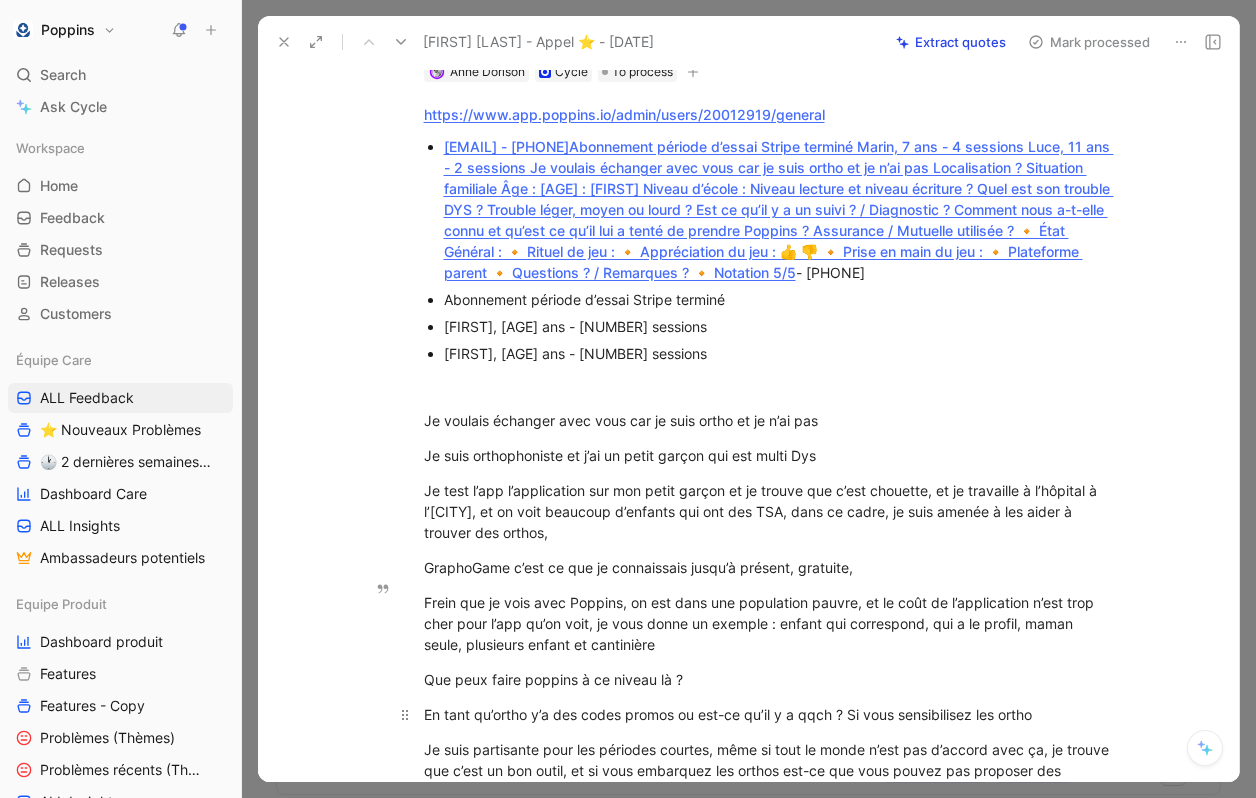 click on "En tant qu’ortho y’a des codes promos ou est-ce qu’il y a qqch ? Si vous sensibilisez les ortho" at bounding box center [770, 714] 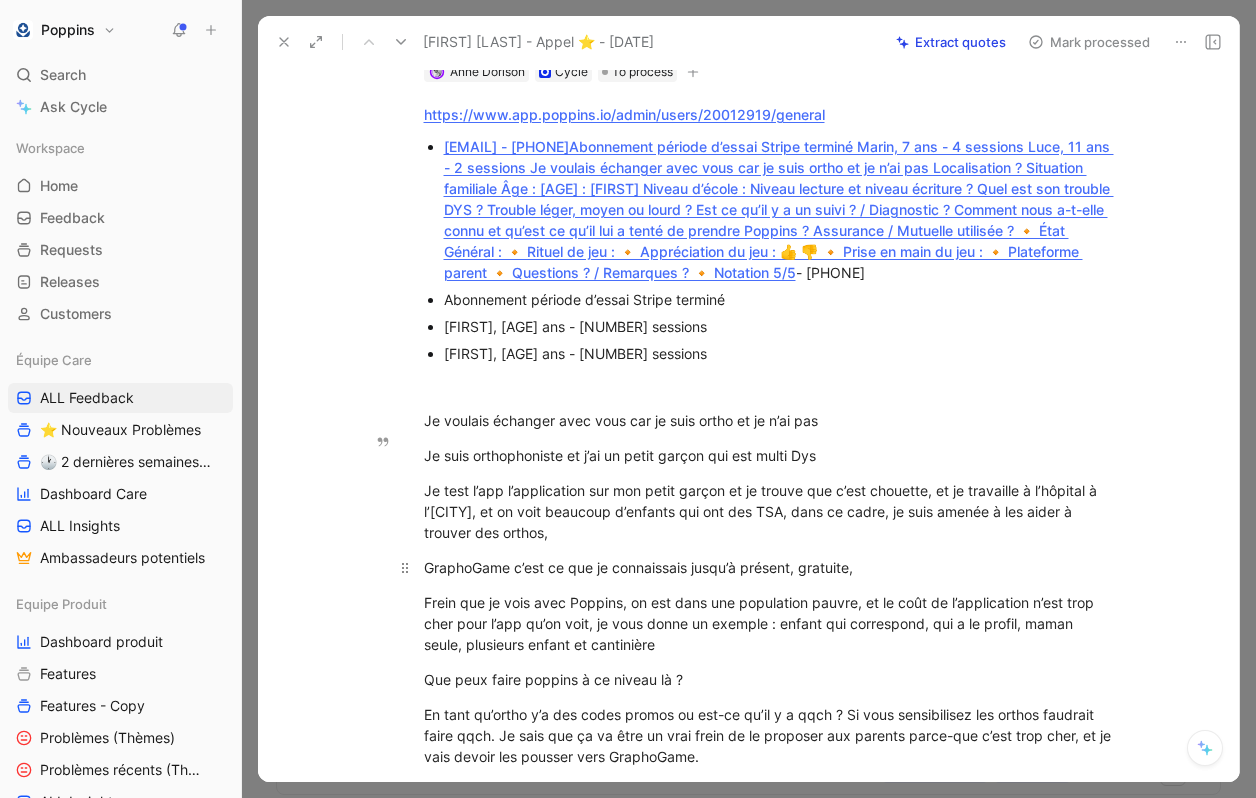 scroll, scrollTop: 0, scrollLeft: 0, axis: both 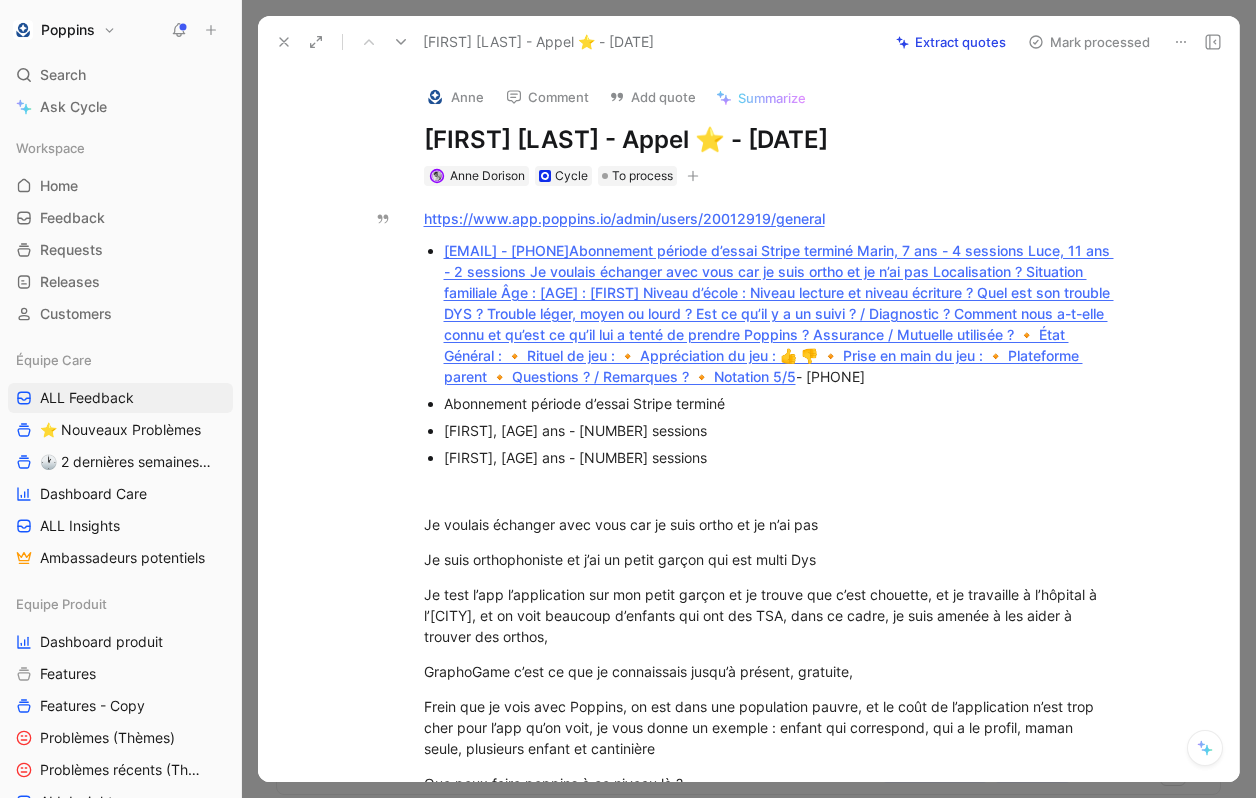 click at bounding box center [693, 176] 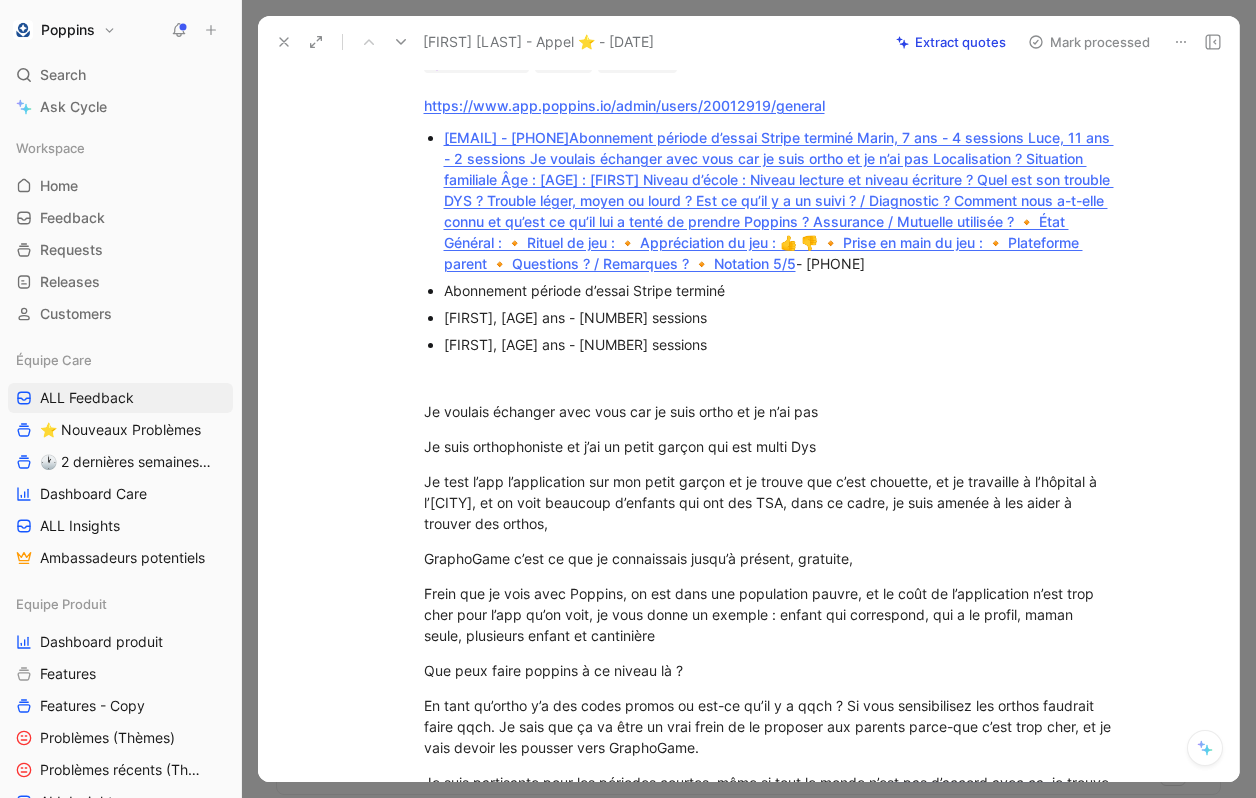 scroll, scrollTop: 122, scrollLeft: 0, axis: vertical 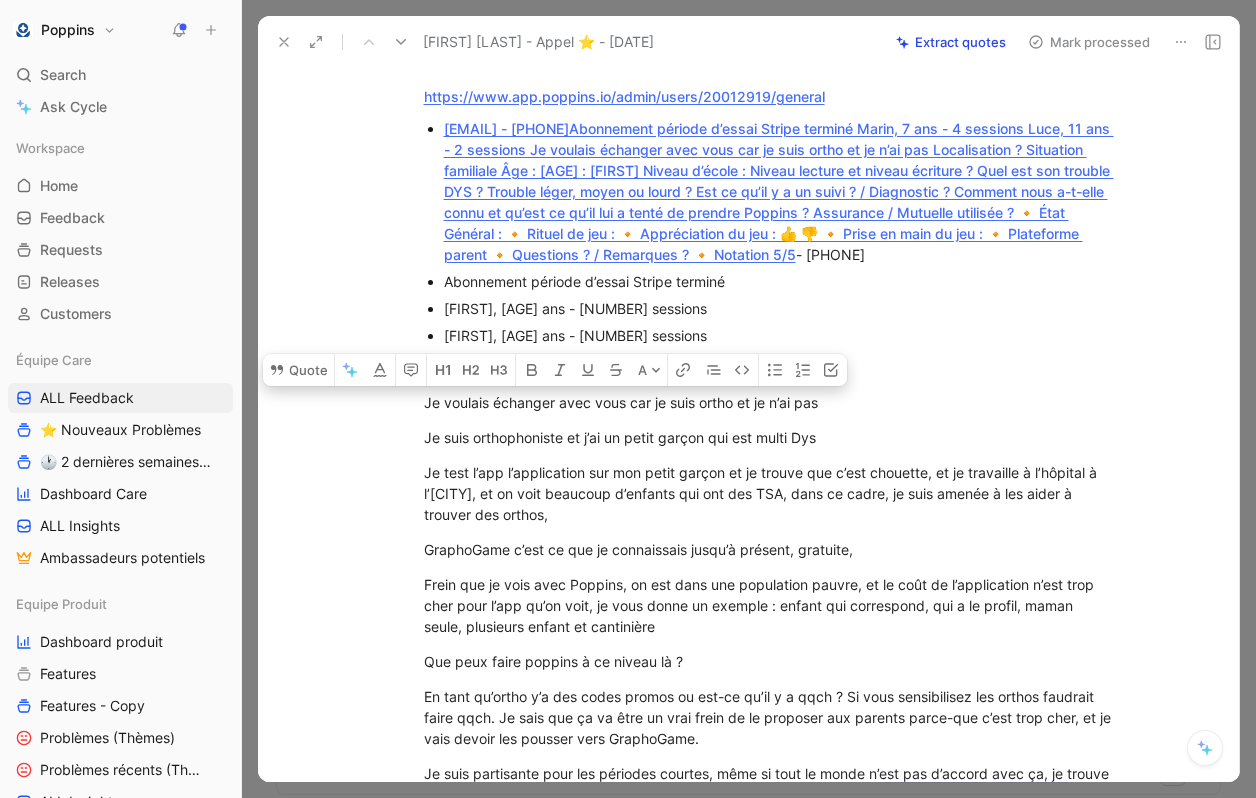 drag, startPoint x: 421, startPoint y: 271, endPoint x: 918, endPoint y: 764, distance: 700.04144 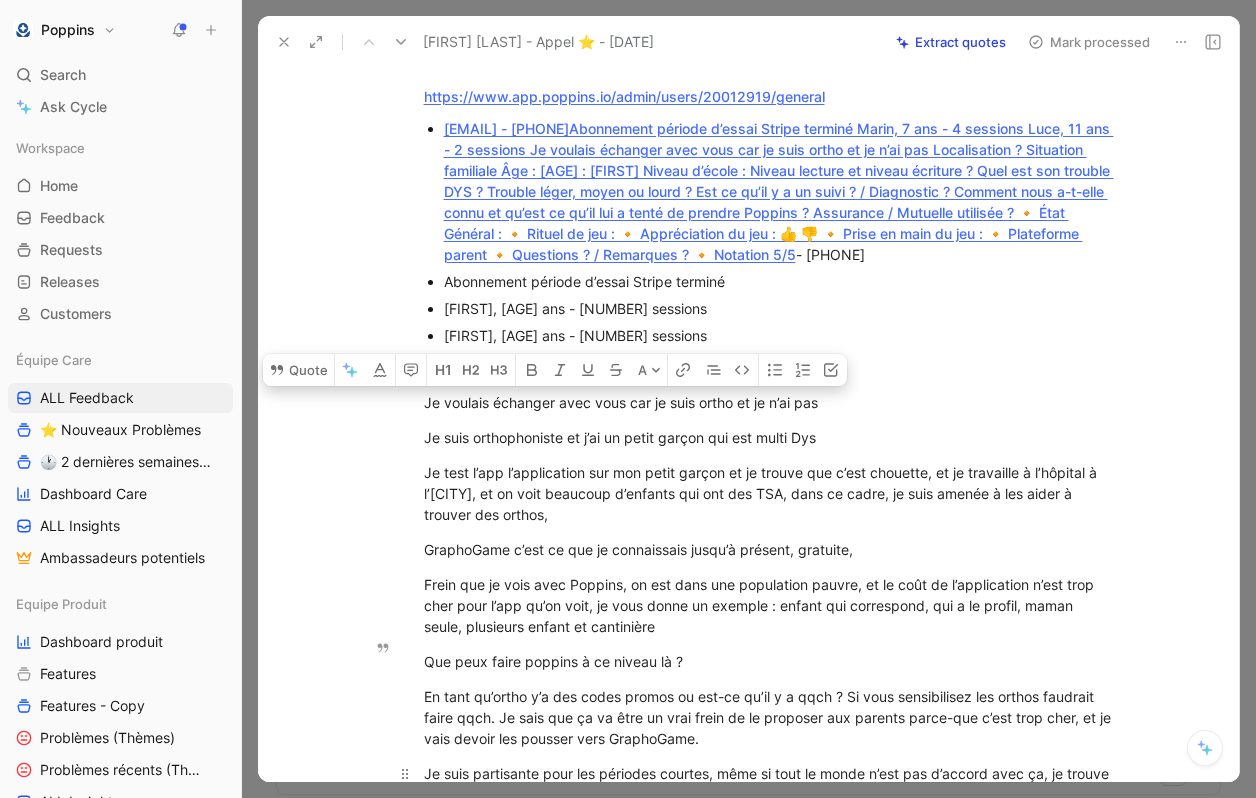 click on "Je suis partisante pour les périodes courtes, même si tout le monde n’est pas d’accord avec ça, je trouve que c’est un bon outil, et si vous embarquez les orthos est-ce que vous pouvez pas proposer des partenariats ou qqch qui fait que via un ortho c’est moins cher ?" at bounding box center (770, 794) 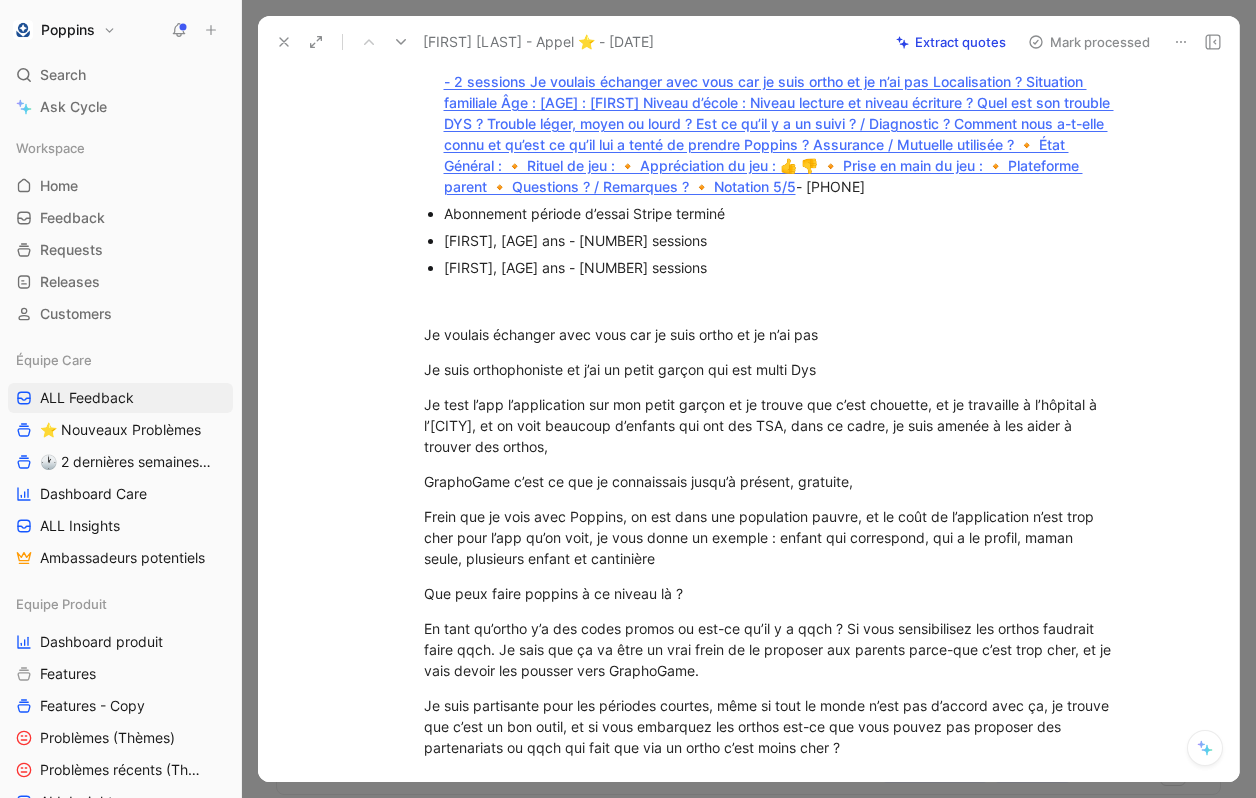 scroll, scrollTop: 195, scrollLeft: 0, axis: vertical 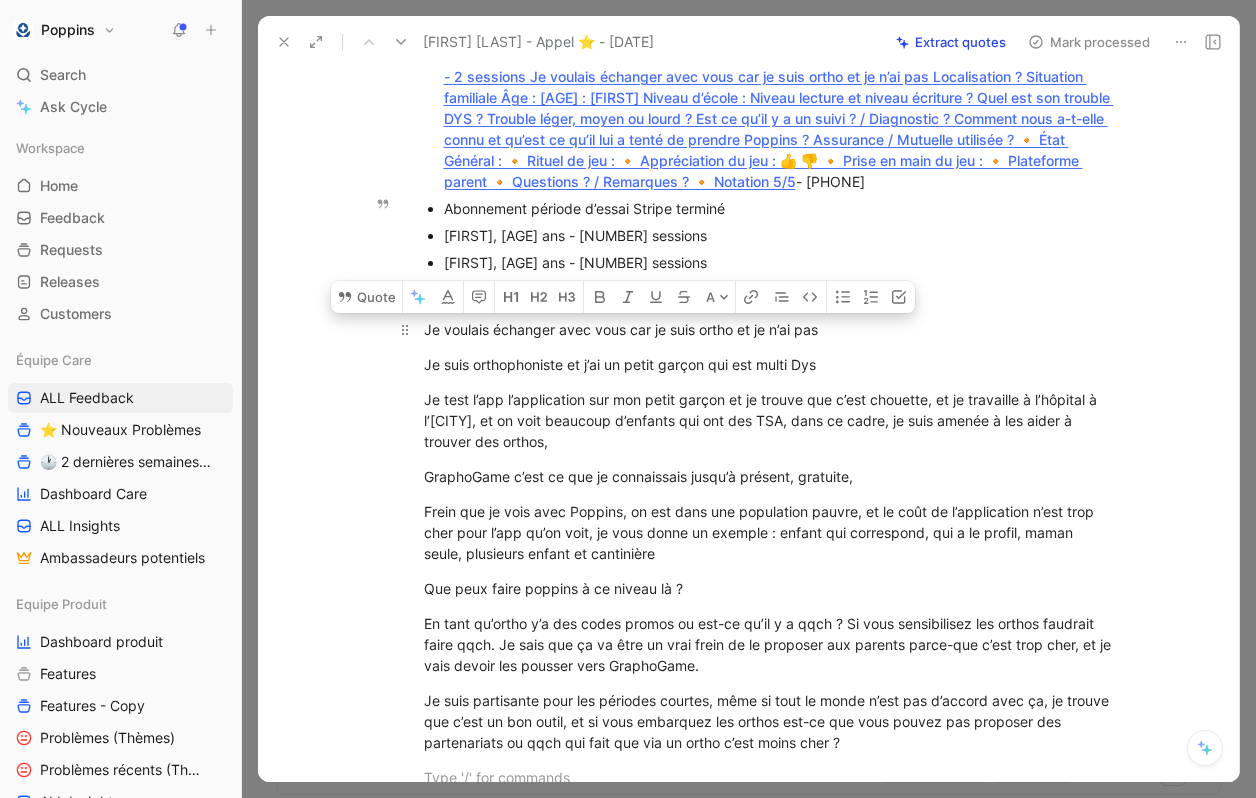 drag, startPoint x: 856, startPoint y: 639, endPoint x: 426, endPoint y: 219, distance: 601.08234 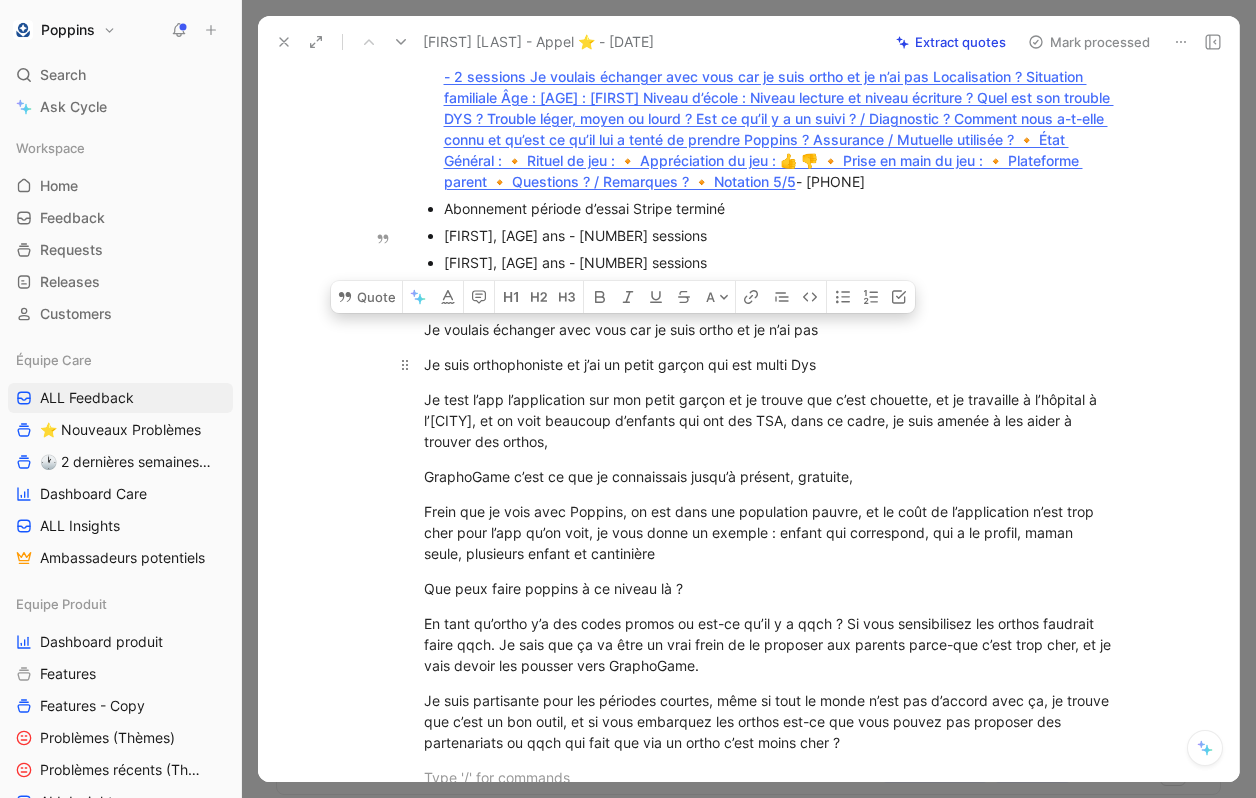 click on "Je suis orthophoniste et j’ai un petit garçon qui est multi Dys" at bounding box center [770, 364] 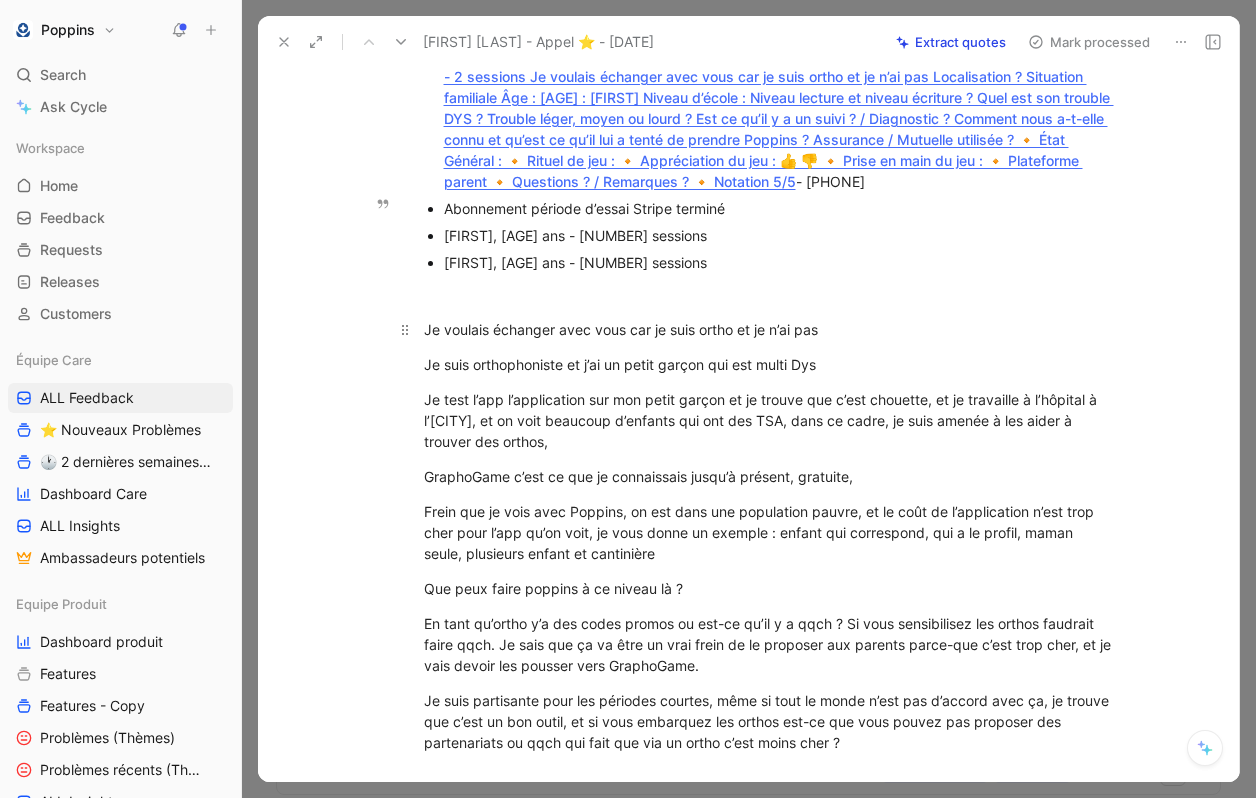 click on "Je voulais échanger avec vous car je suis ortho et je n’ai pas" at bounding box center (770, 329) 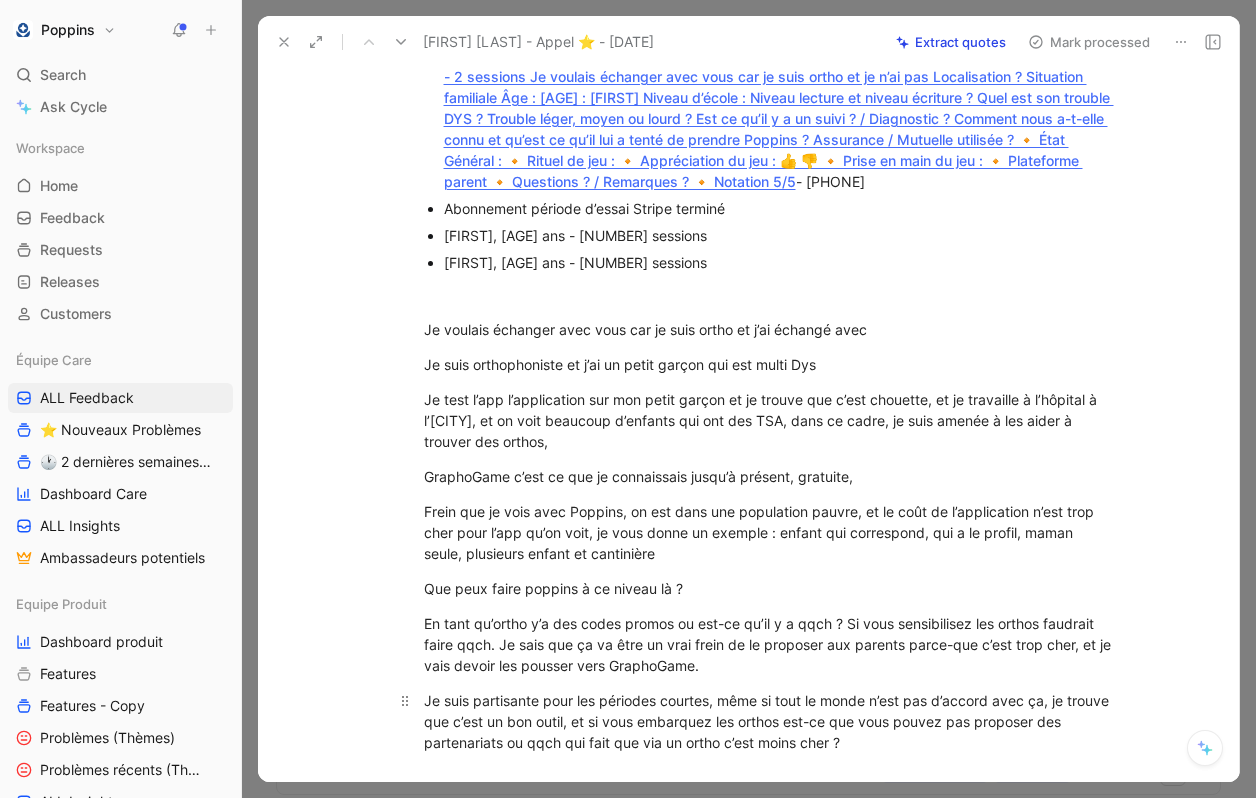 click on "Je suis partisante pour les périodes courtes, même si tout le monde n’est pas d’accord avec ça, je trouve que c’est un bon outil, et si vous embarquez les orthos est-ce que vous pouvez pas proposer des partenariats ou qqch qui fait que via un ortho c’est moins cher ?" at bounding box center (770, 721) 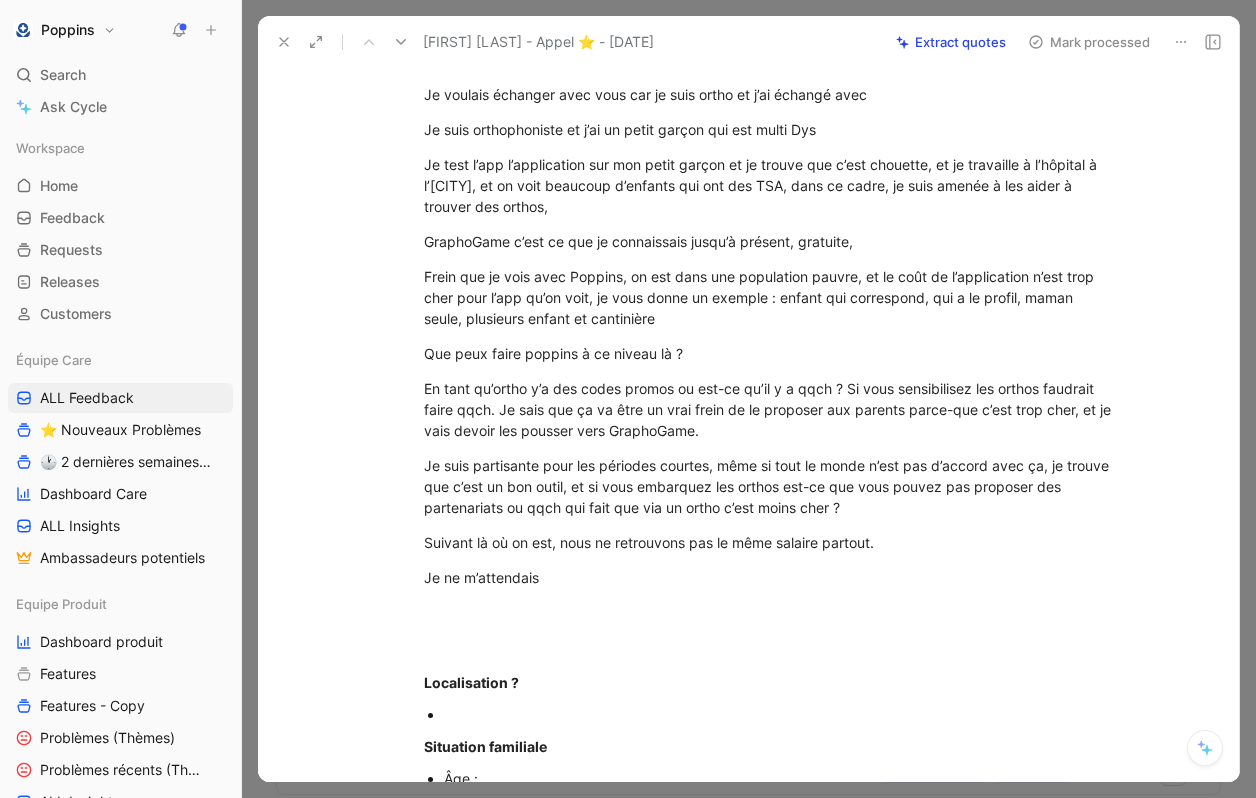 scroll, scrollTop: 361, scrollLeft: 0, axis: vertical 